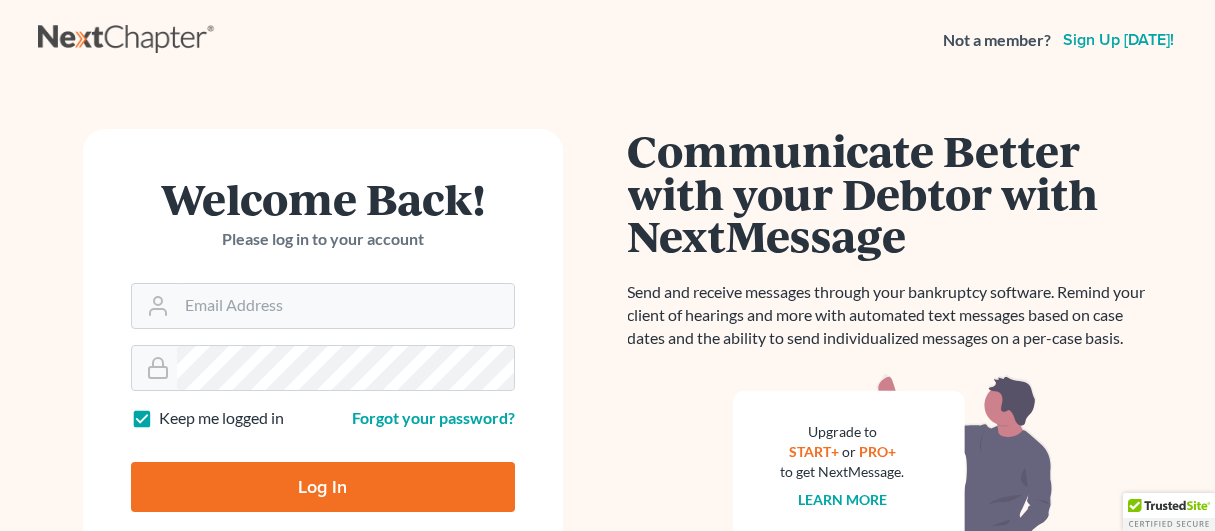 scroll, scrollTop: 0, scrollLeft: 0, axis: both 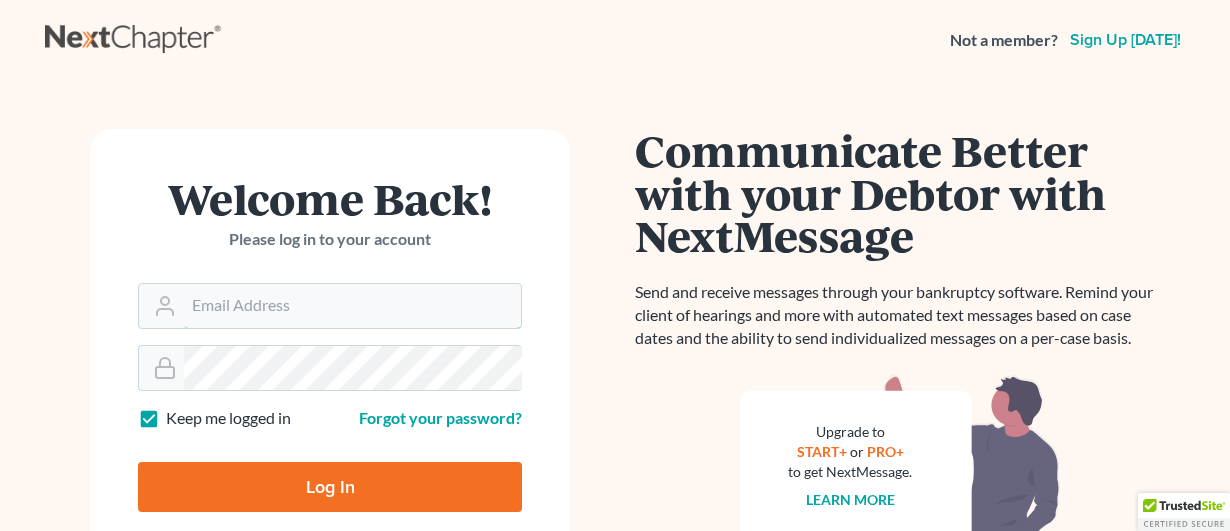type on "[EMAIL_ADDRESS][DOMAIN_NAME]" 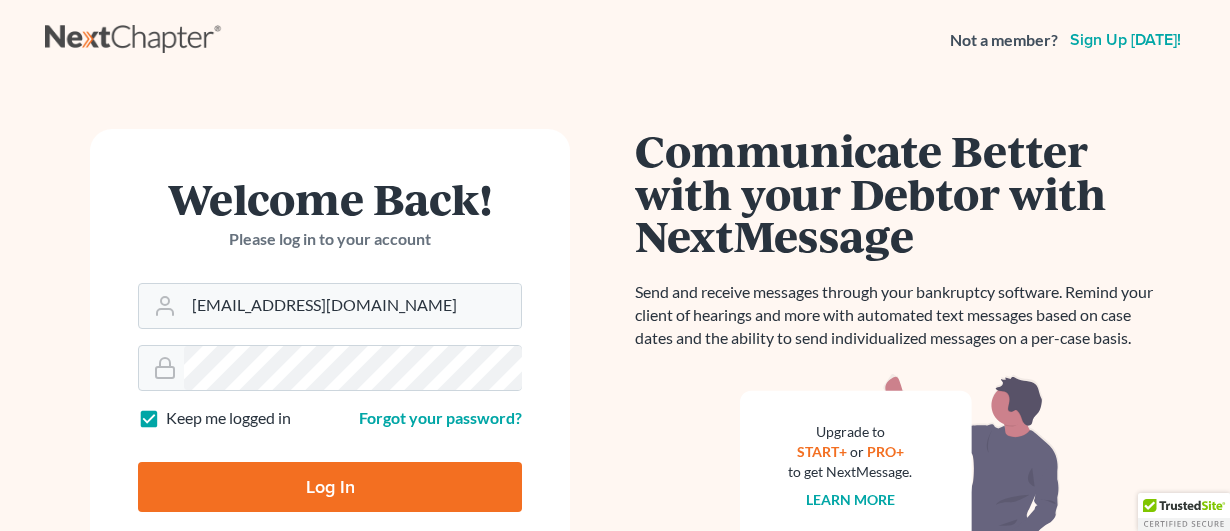 click on "Log In" at bounding box center (330, 487) 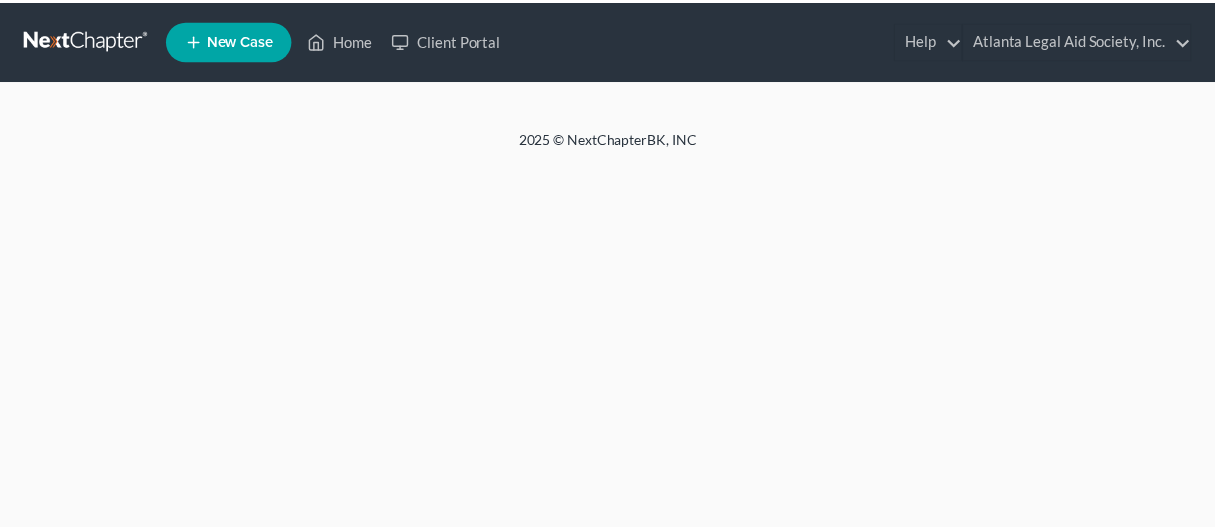 scroll, scrollTop: 0, scrollLeft: 0, axis: both 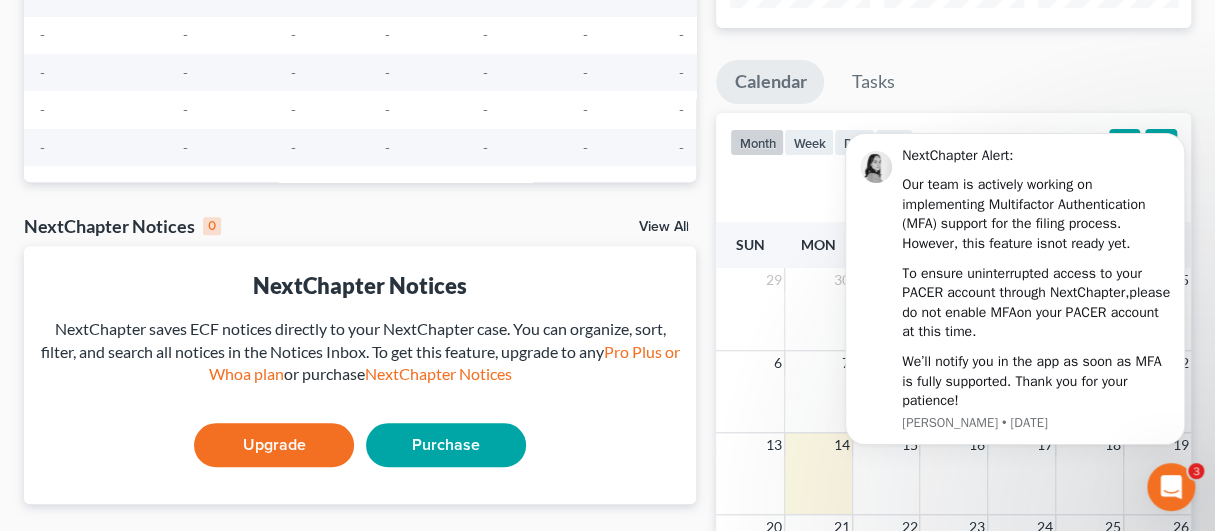 click at bounding box center [1171, 487] 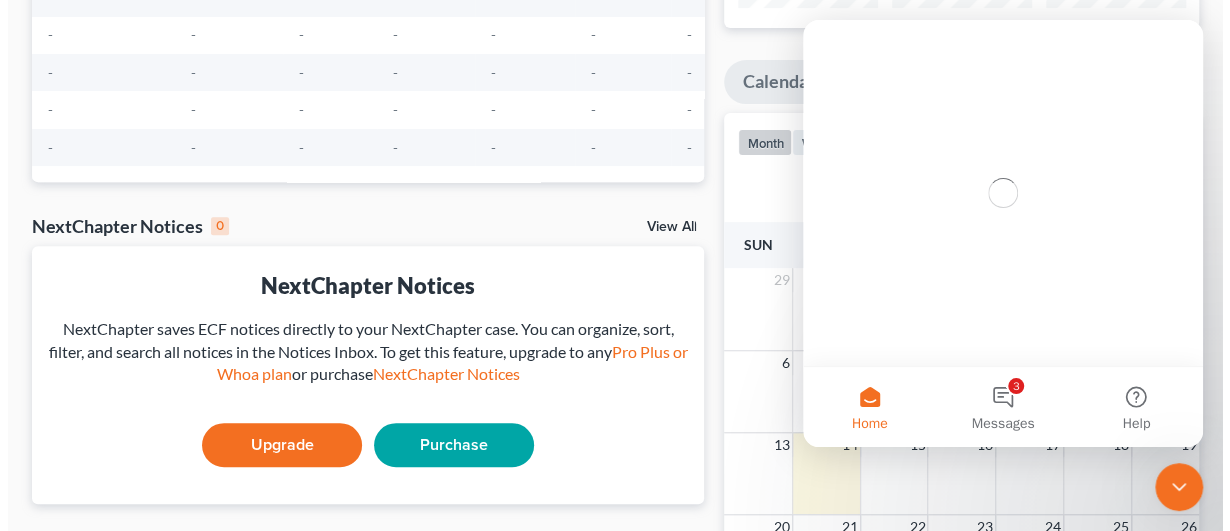 scroll, scrollTop: 0, scrollLeft: 0, axis: both 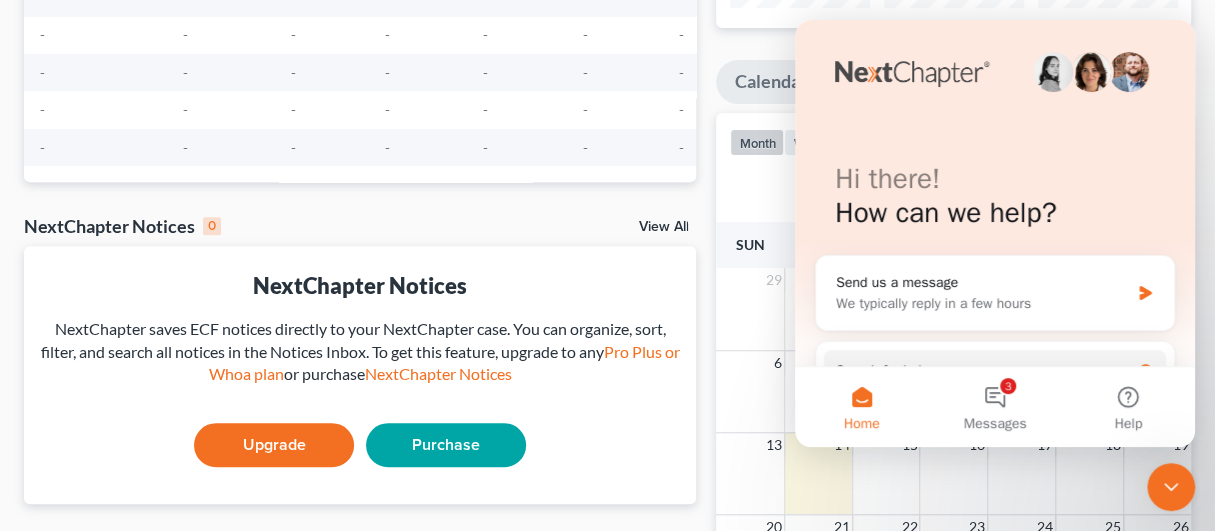 click on "29" at bounding box center [750, 280] 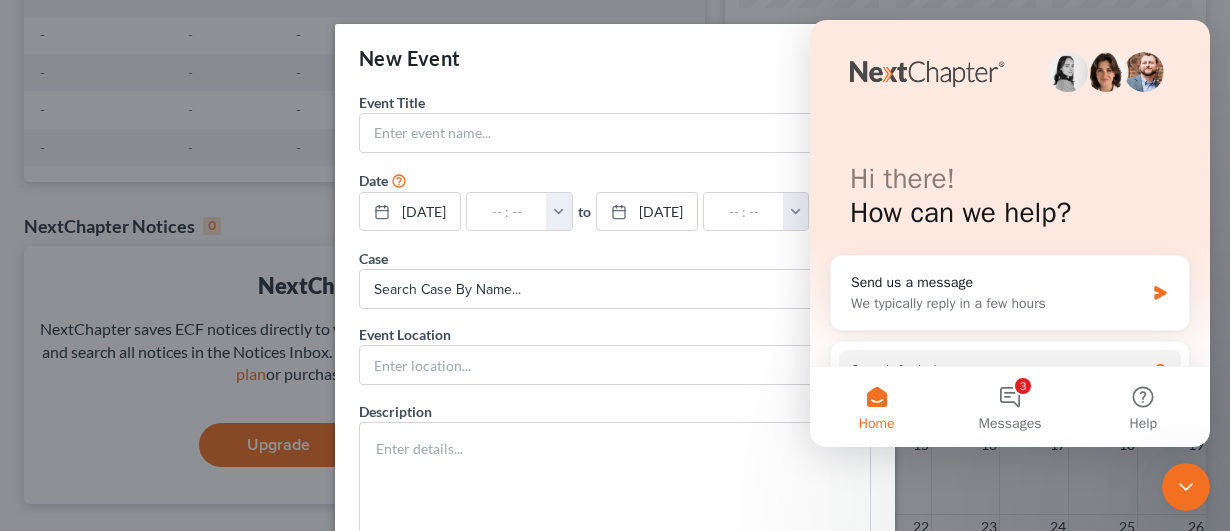 click on "New Event ×
Event Title
*
Date
[DATE]
close
Date
[DATE]
Time
12:00 AM
chevron_left
[DATE]
chevron_right
Su M Tu W Th F Sa
1 2 3 4 5 6 7
8 9 10 11 12 13 14
15 16 17 18 19 20 21
22 23 24 25 26 27 28
29 30 1 2 3 4 5
Clear
12:00am
12:30am
1:00am
1:30am
2:00am
2:30am
3:00am
3:30am
4:00am
4:30am
5:00am
5:30am
6:00am
6:30am
7:00am
7:30am
8:00am
8:30am
9:00am
9:30am" at bounding box center (615, 265) 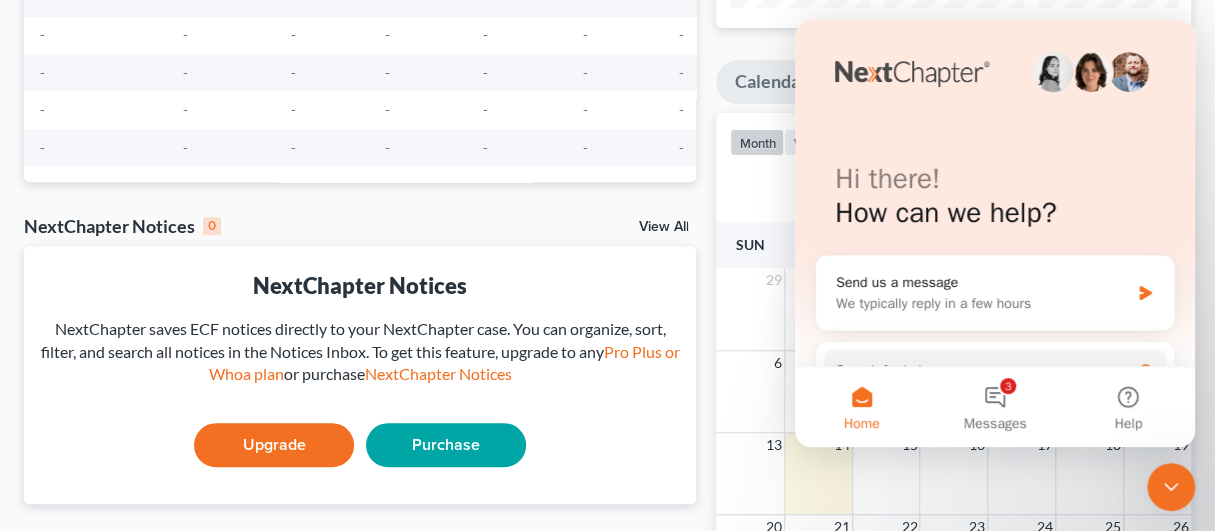 click on "month week day list     [DATE] Sun Mon Tue Wed Thu Fri Sat 29 30 1 2 3 4 5 6 7 8 9 10 11 12 13 14 15 16 17 18 19 20 21 22 23 24 25 26 27 28 29 30 31 1 2 3 4 5 6 7 8 9" at bounding box center (953, 438) 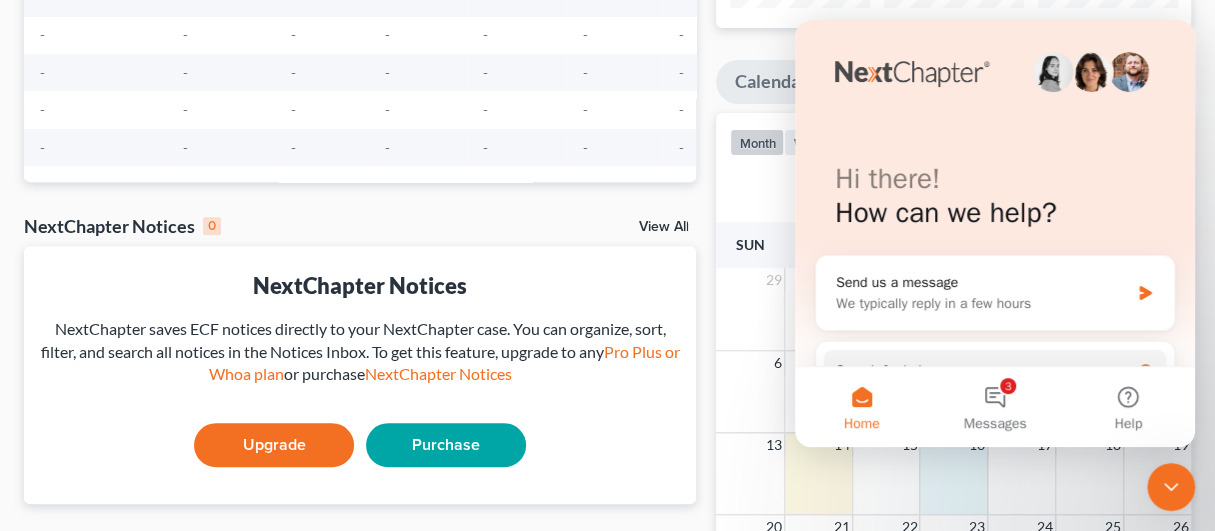 click on "13 14 15 16 17 18 19" at bounding box center (953, 473) 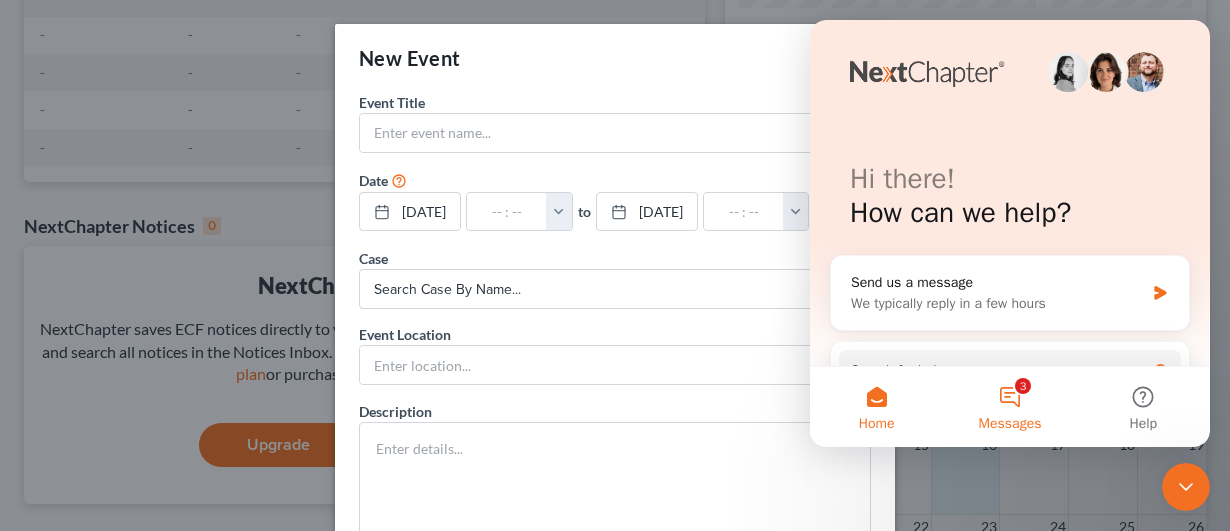 click on "3 Messages" at bounding box center (1009, 407) 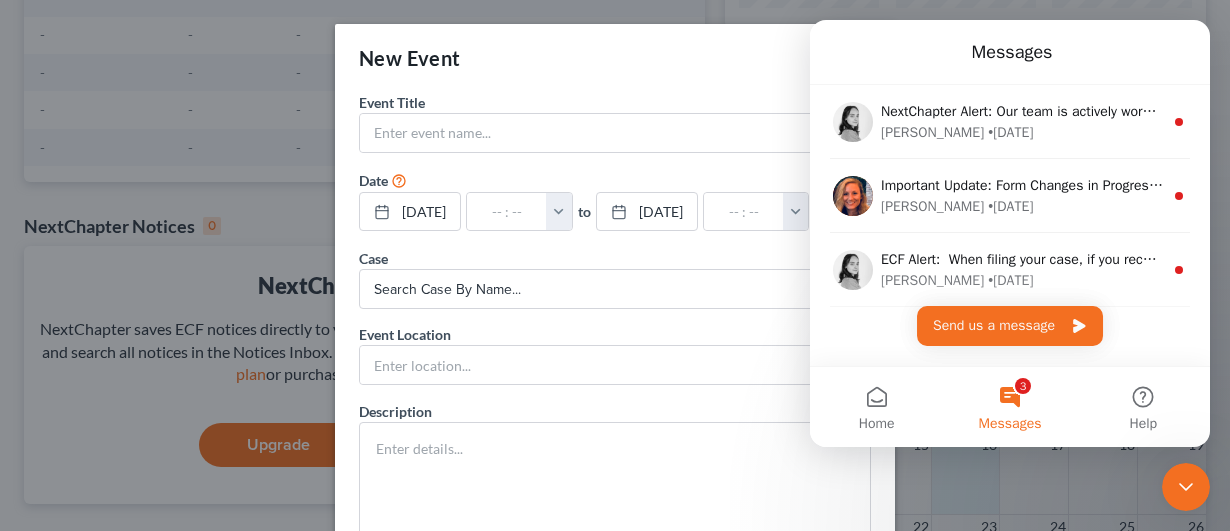 click 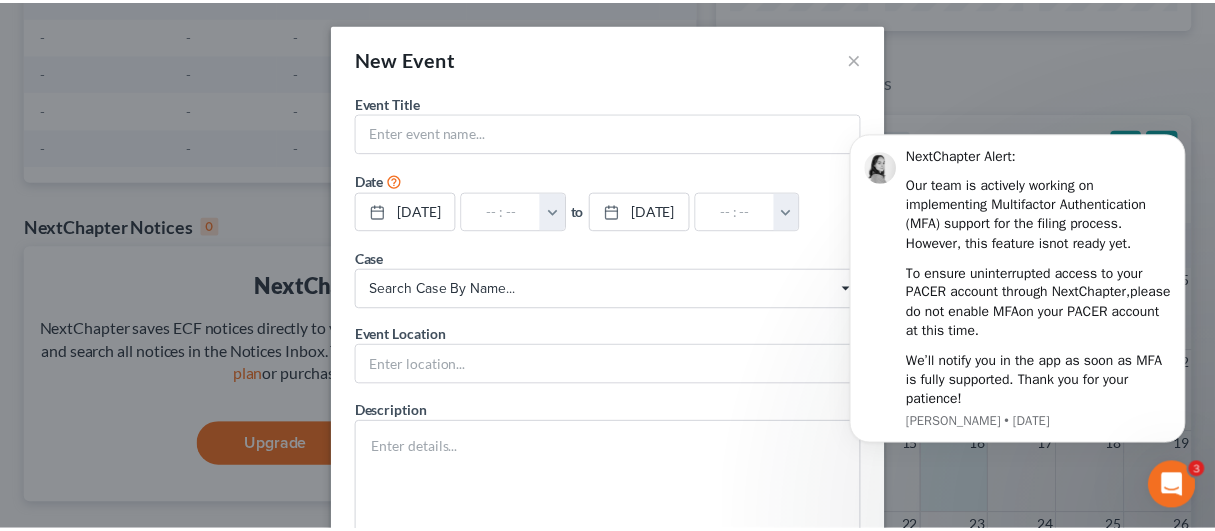 scroll, scrollTop: 0, scrollLeft: 0, axis: both 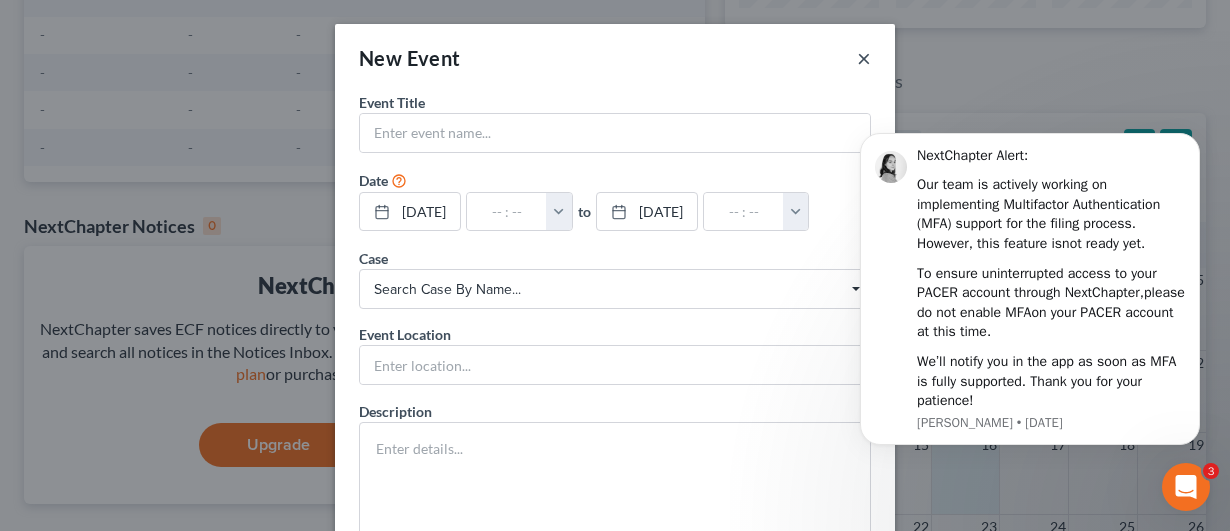click on "×" at bounding box center [864, 58] 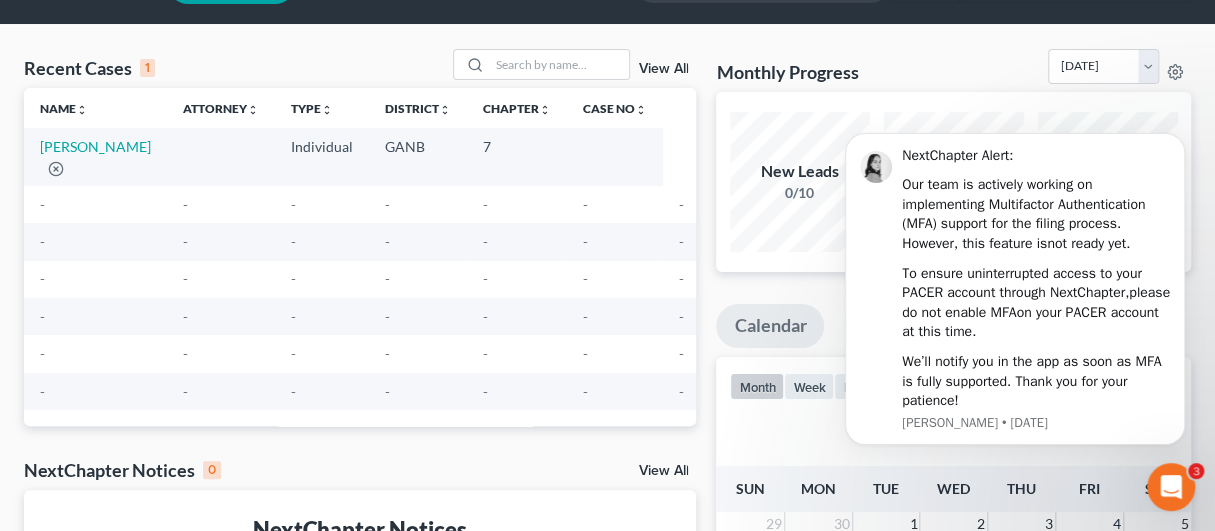 scroll, scrollTop: 0, scrollLeft: 0, axis: both 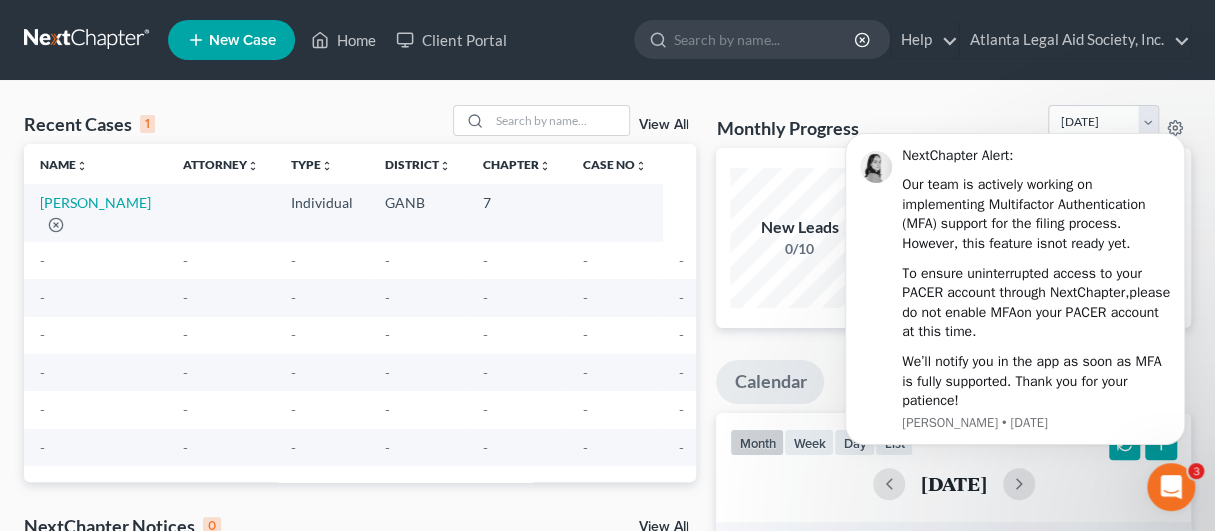 click on "Recent Cases 1         View All
Name
unfold_more
expand_more
expand_less
Attorney
unfold_more
expand_more
expand_less
Type
unfold_more
expand_more
expand_less
District
unfold_more
expand_more
expand_less
Chapter
unfold_more
expand_more
expand_less
Case No
unfold_more
expand_more
expand_less
Prefix
unfold_more
expand_more
expand_less
[PERSON_NAME] Individual GANB 7 - - - - - - - - - - - - - - - - - - - - - - - - - - - - - - - - - - - - - - - - - -
NextChapter Notices 0 View All
No notices yet! NextChapter Notices NextChapter saves ECF notices directly to your NextChapter case. You can organize, sort, filter, and search all notices in the Notices Inbox. To get this feature, upgrade to any  Pro Plus or Whoa plan  or purchase  NextChapter Notices Upgrade Purchase
Monthly Progress
Bankruptcy
Bankruptcy" at bounding box center (607, 600) 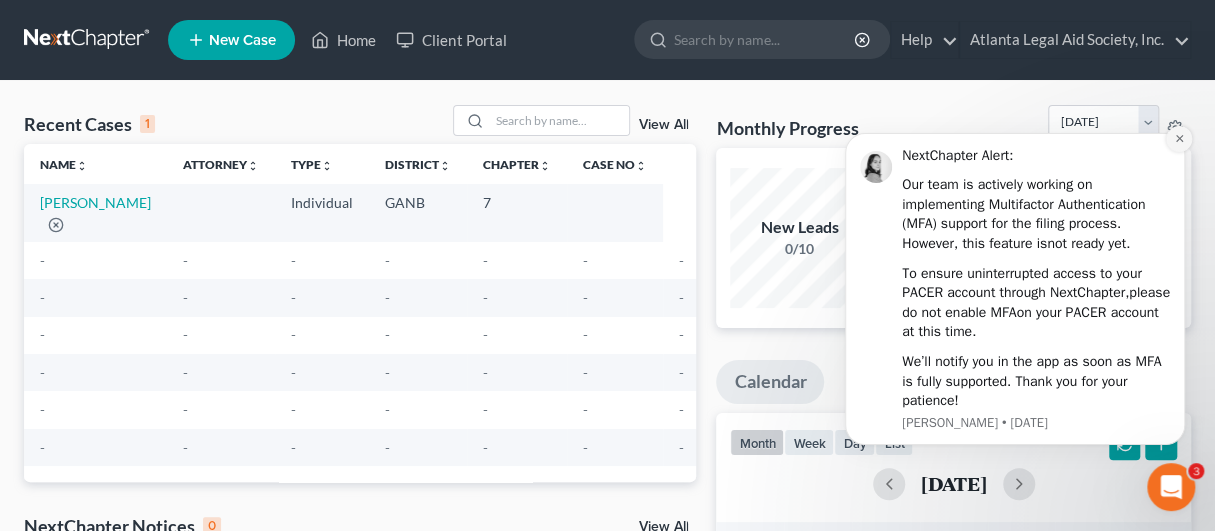click 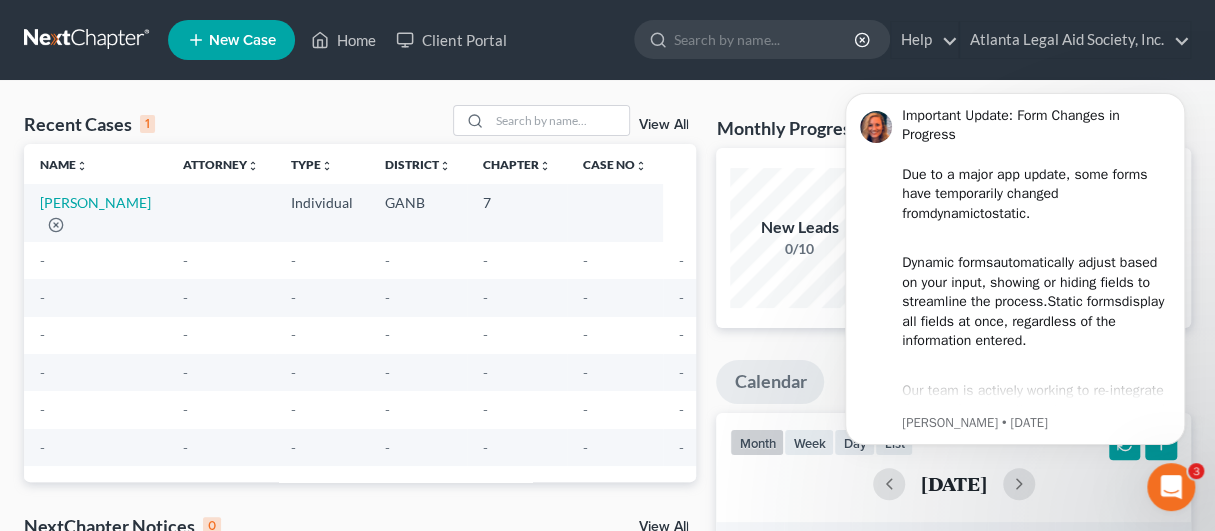 click on "New Case" at bounding box center [242, 40] 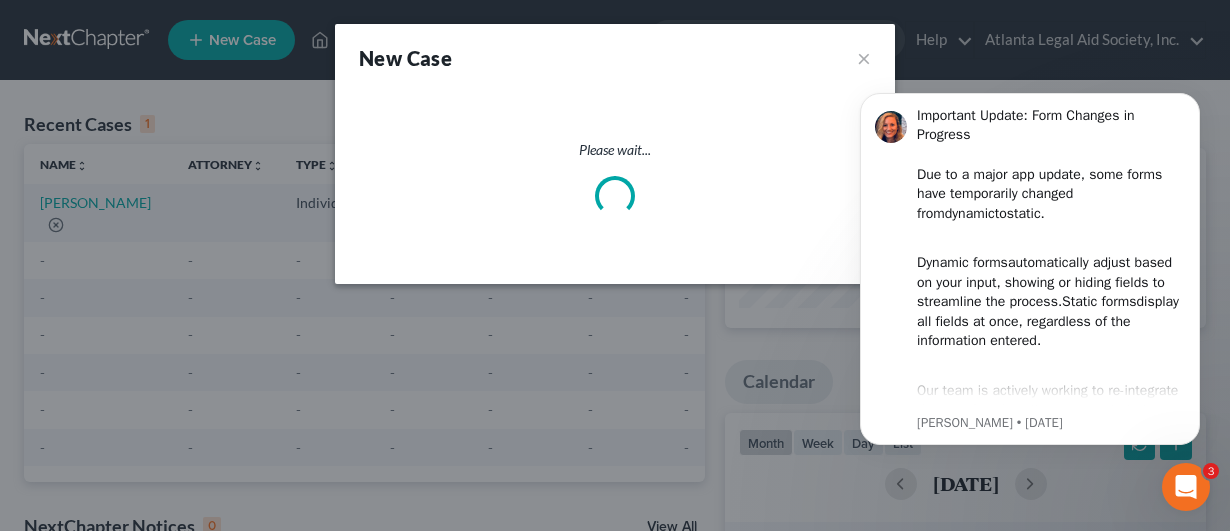 select on "19" 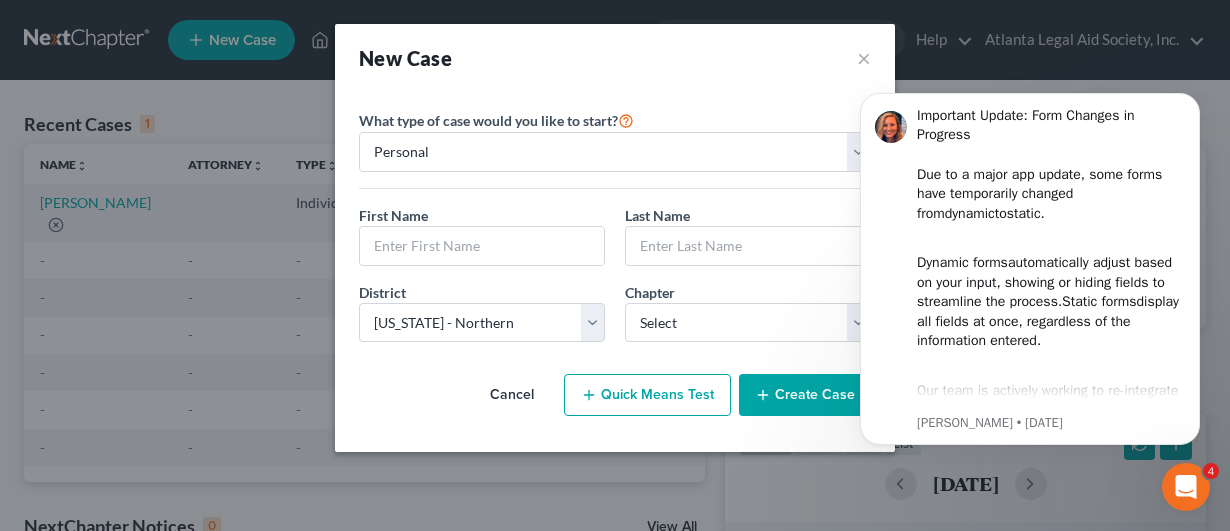 click on "Important Update: Form Changes in Progress Due to a major app update, some forms have temporarily changed from  dynamic  to  static . Dynamic forms  automatically adjust based on your input, showing or hiding fields to streamline the process.  Static forms  display all fields at once, regardless of the information entered. Our team is actively working to re-integrate dynamic functionality and expects to have it restored by the end of the week. We appreciate your patience and will post another update as soon as dynamic forms are live again [PERSON_NAME] • [DATE]" at bounding box center (1030, 270) 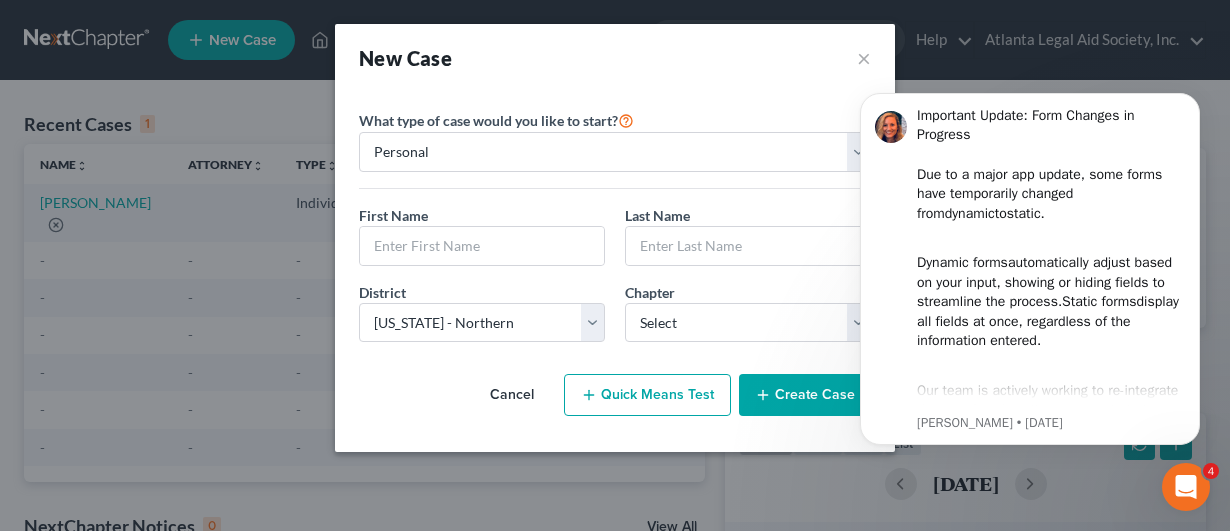 click on "Important Update: Form Changes in Progress Due to a major app update, some forms have temporarily changed from  dynamic  to  static . Dynamic forms  automatically adjust based on your input, showing or hiding fields to streamline the process.  Static forms  display all fields at once, regardless of the information entered. Our team is actively working to re-integrate dynamic functionality and expects to have it restored by the end of the week. We appreciate your patience and will post another update as soon as dynamic forms are live again [PERSON_NAME] • [DATE]" at bounding box center (1030, 270) 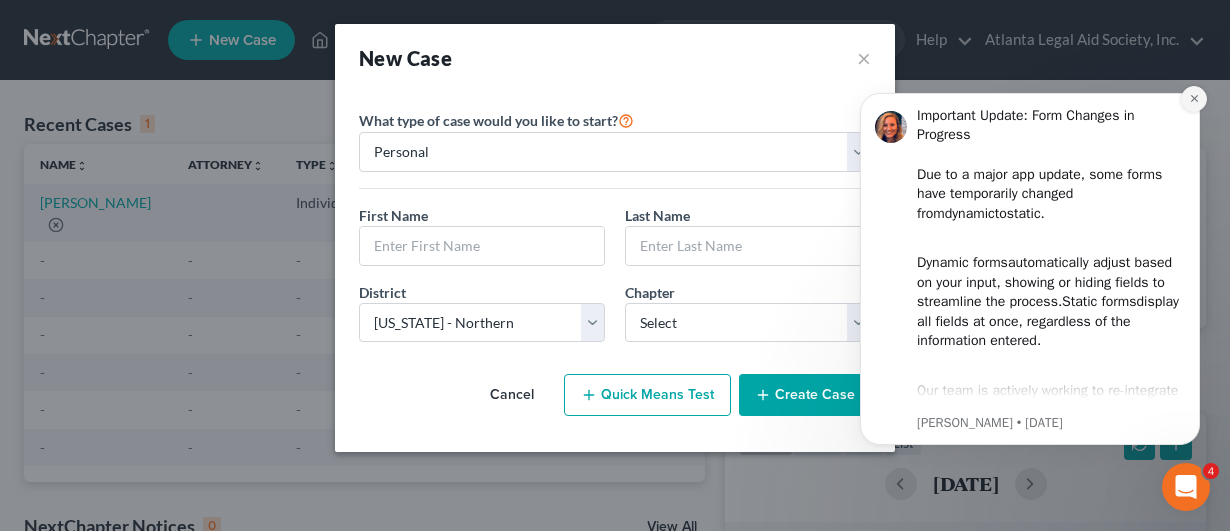 click at bounding box center (1194, 99) 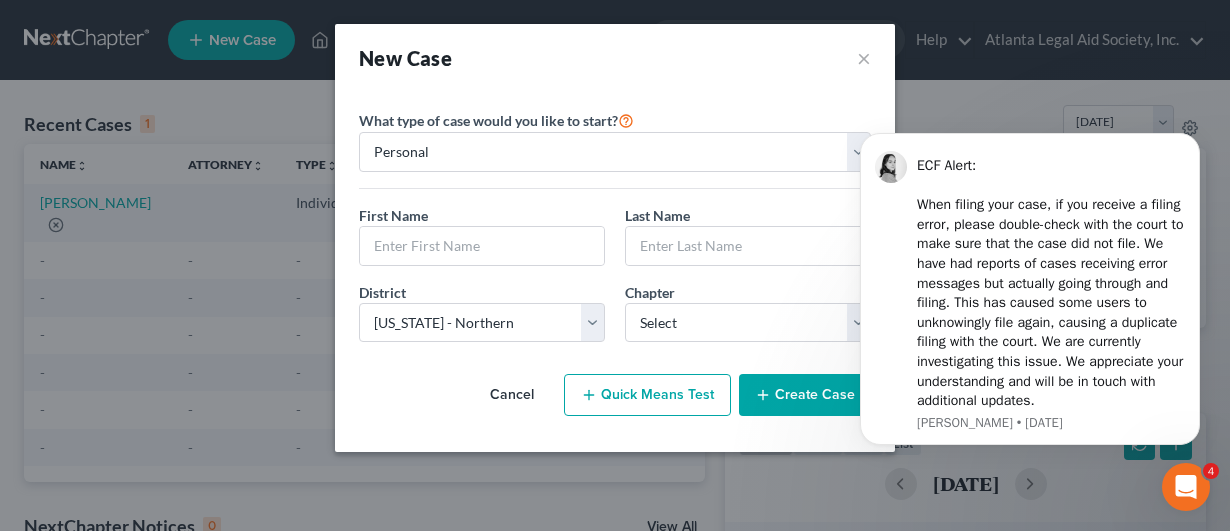 click on "ECF Alert : ​ When filing your case, if you receive a filing error, please double-check with the court to make sure that the case did not file. We have had reports of cases receiving error messages but actually going through and filing. This has caused some users to unknowingly file again, causing a duplicate filing with the court. We are currently investigating this issue. We appreciate your understanding and will be in touch with additional updates. [PERSON_NAME] • [DATE]" at bounding box center [1030, 290] 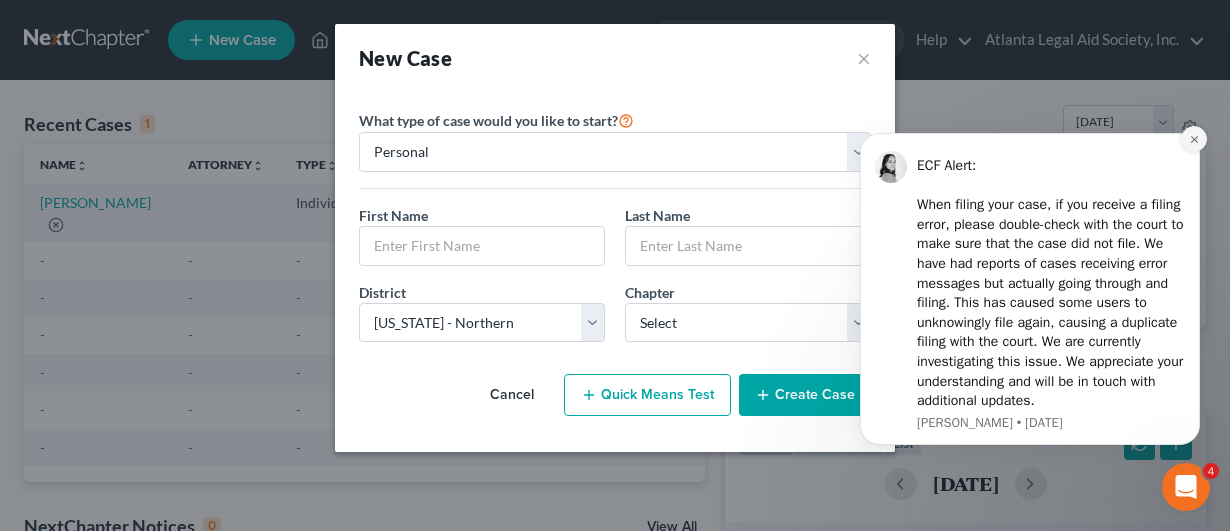 click 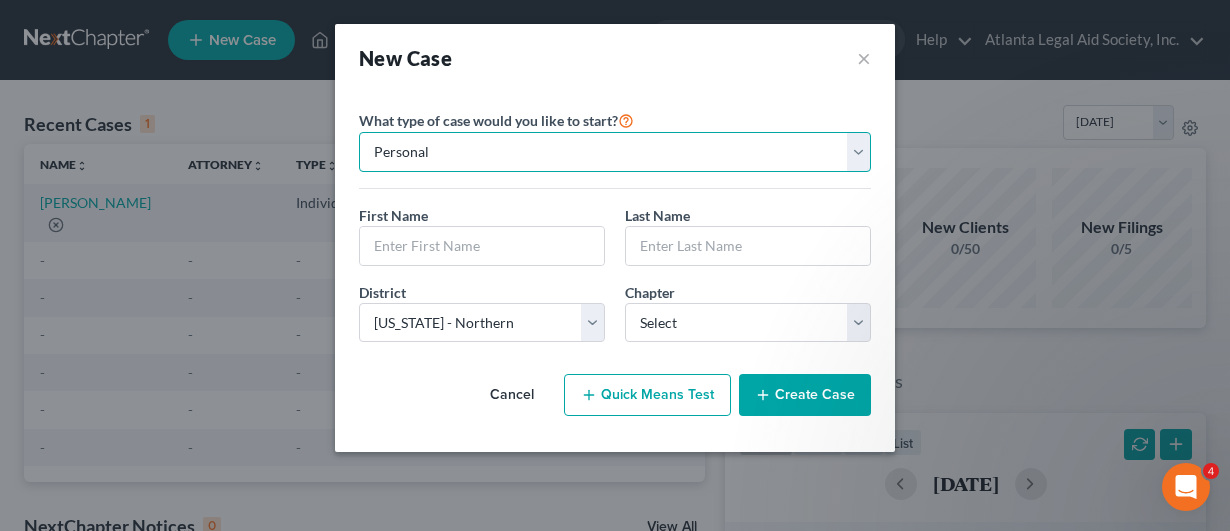 click on "Personal Business" at bounding box center [615, 152] 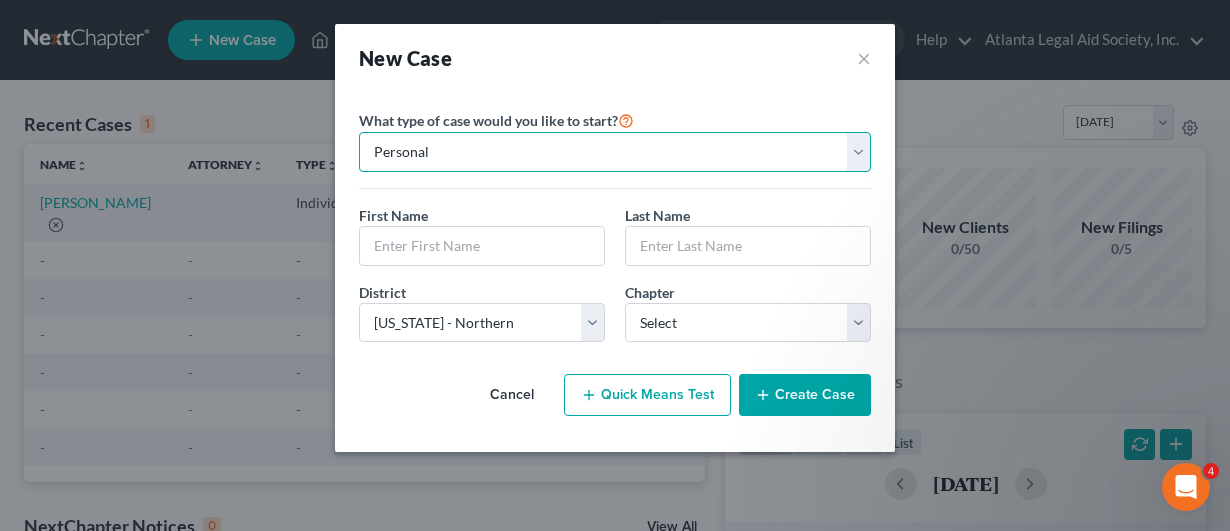 click on "Personal Business" at bounding box center [615, 152] 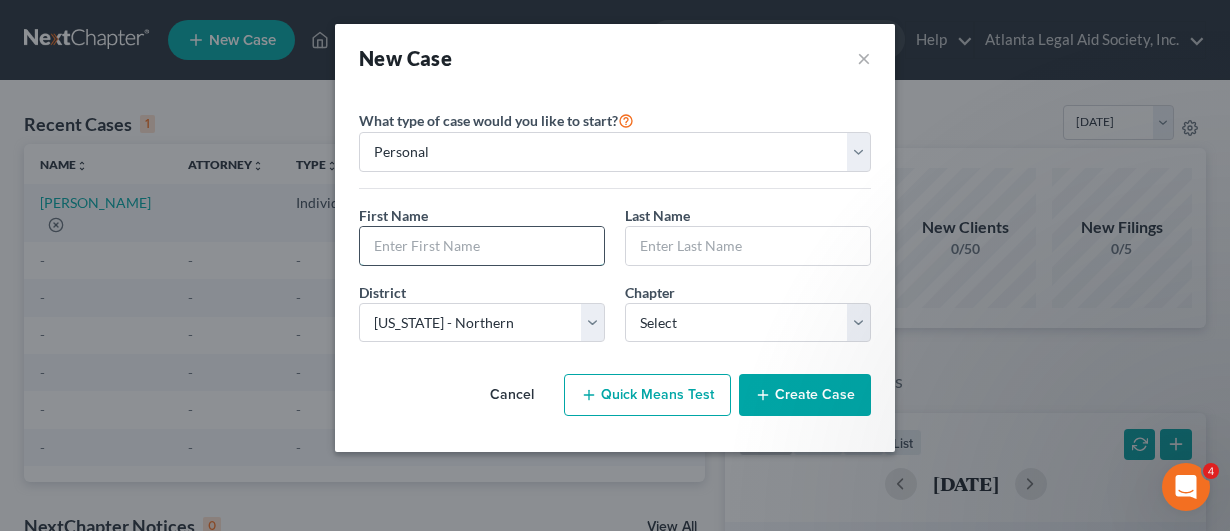 click at bounding box center (482, 246) 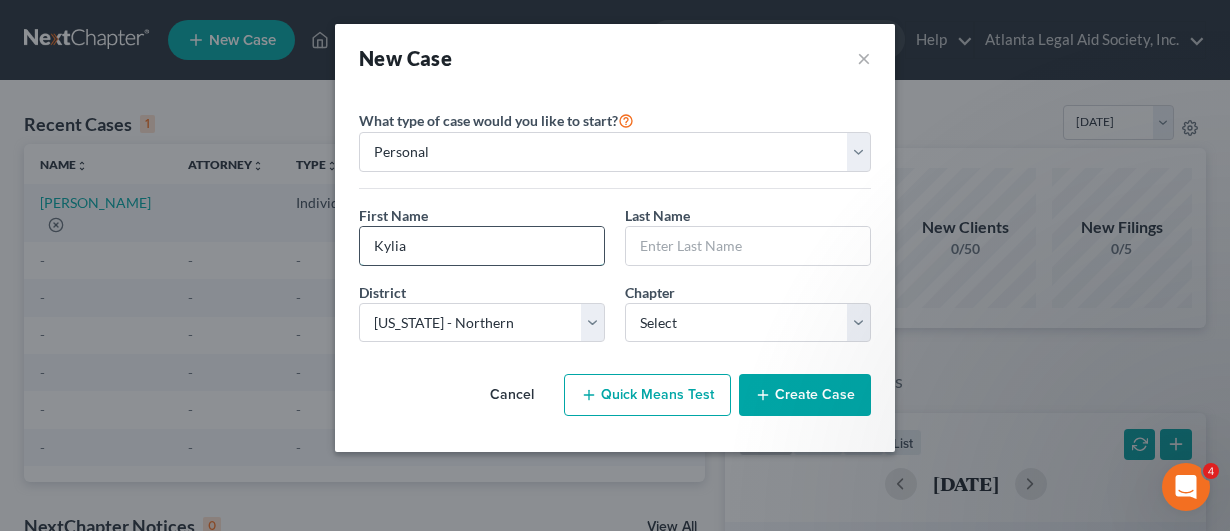 type on "Kylia" 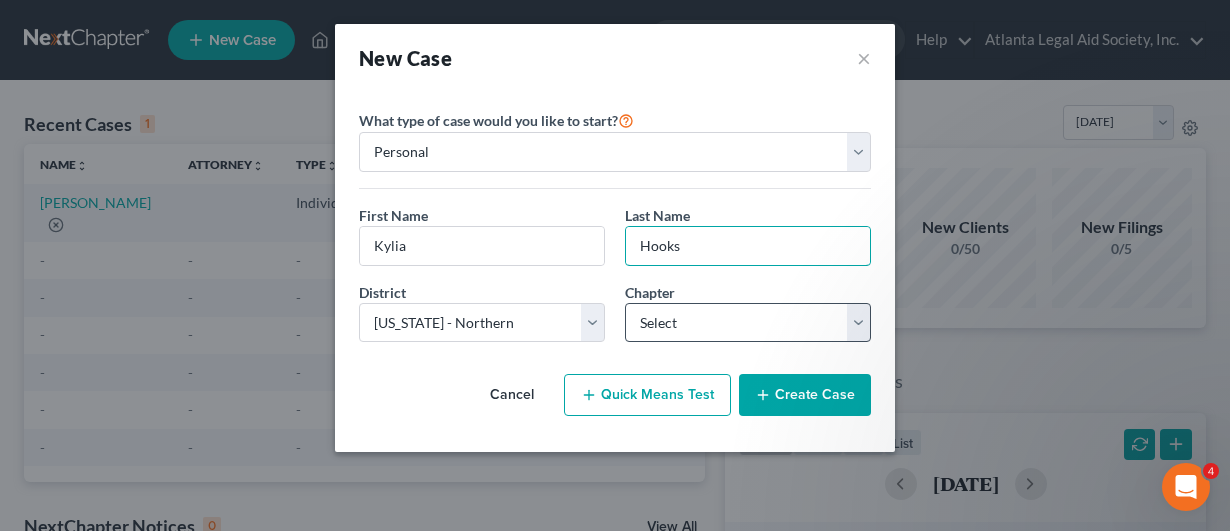 type on "Hooks" 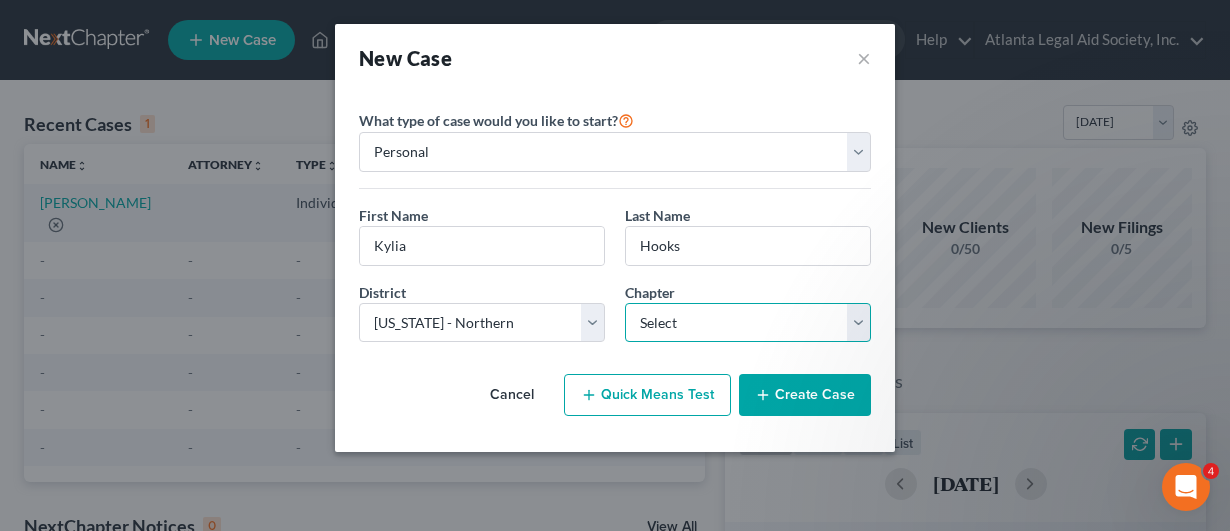 click on "Select 7 11 12 13" at bounding box center (748, 323) 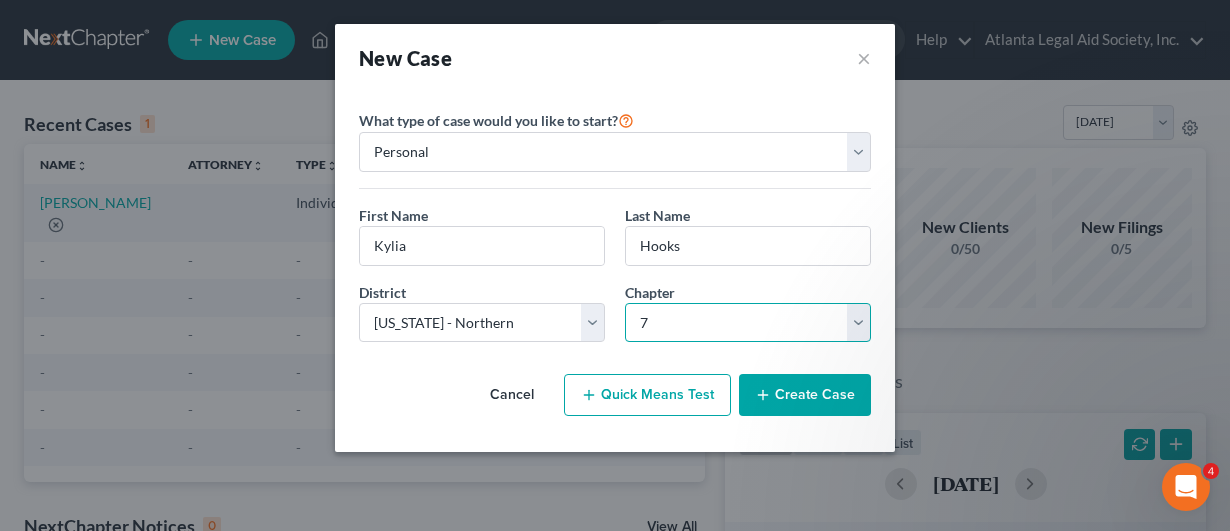 click on "Select 7 11 12 13" at bounding box center (748, 323) 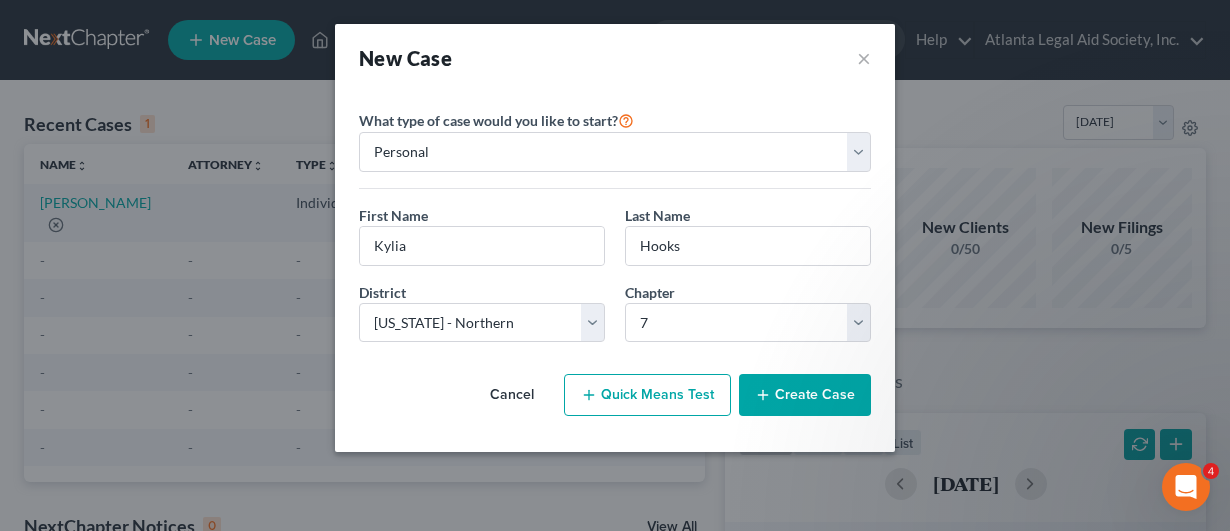 click on "Create Case" at bounding box center [805, 395] 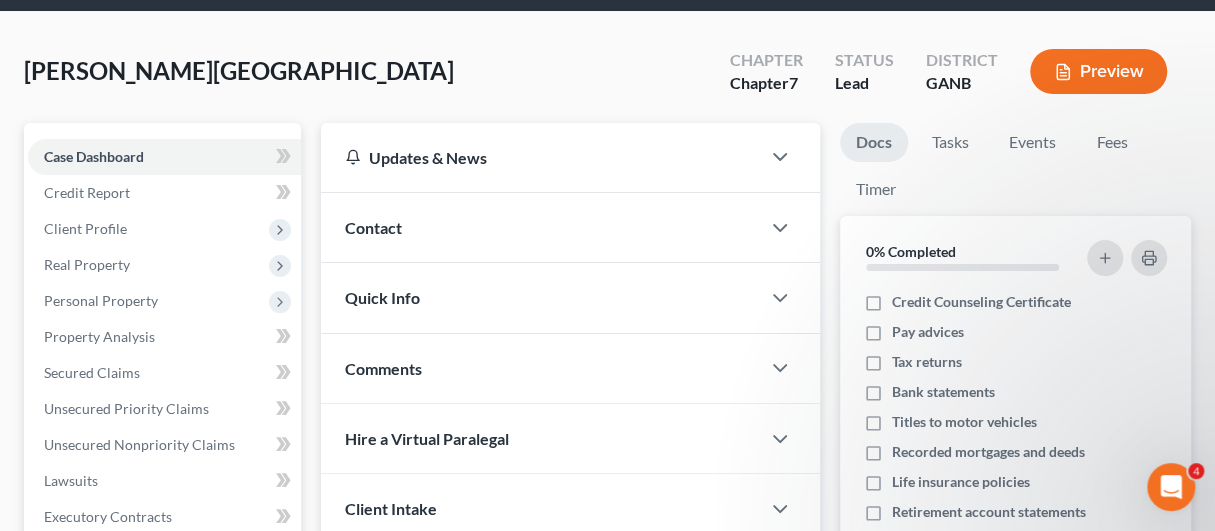 scroll, scrollTop: 100, scrollLeft: 0, axis: vertical 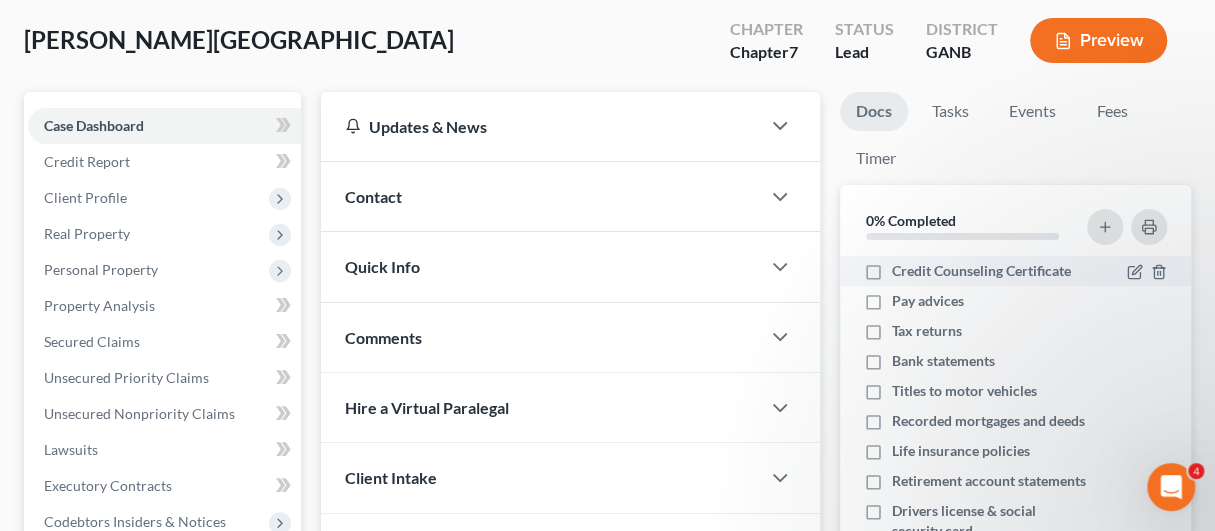 click on "Credit Counseling Certificate" at bounding box center [981, 271] 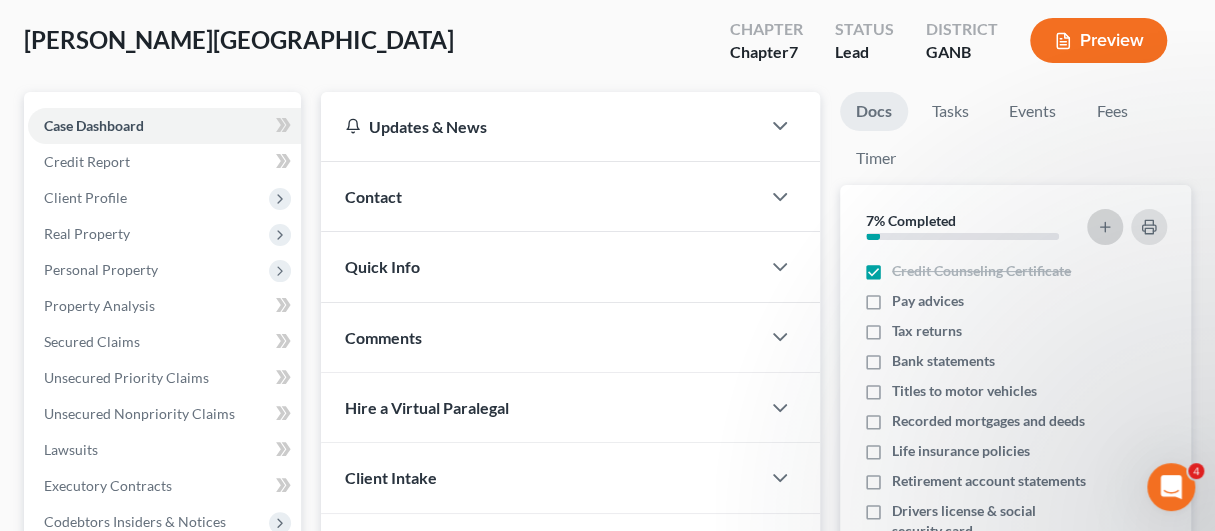 click 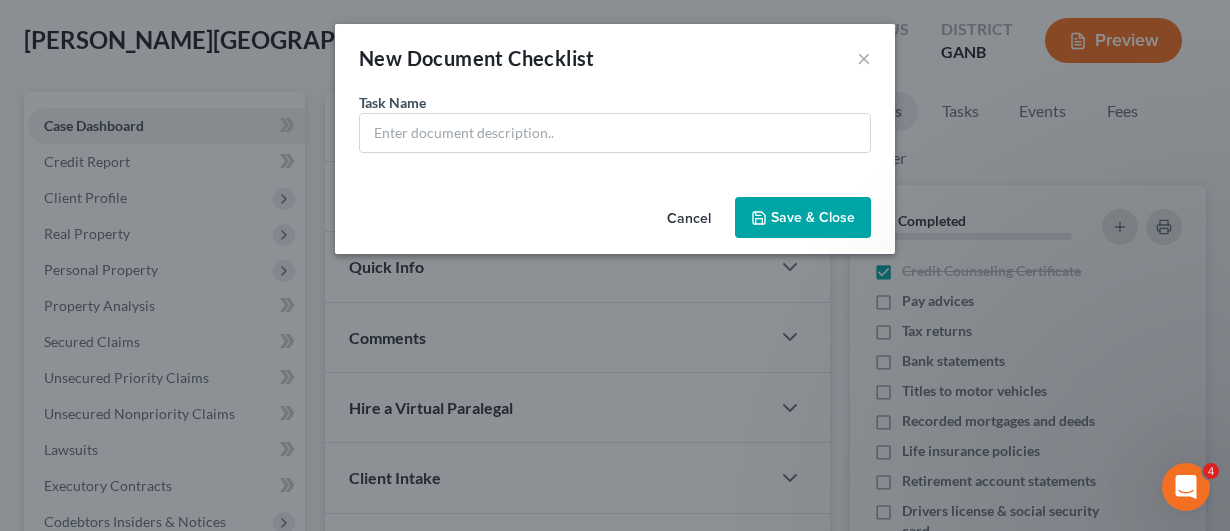 click on "Cancel" at bounding box center [689, 219] 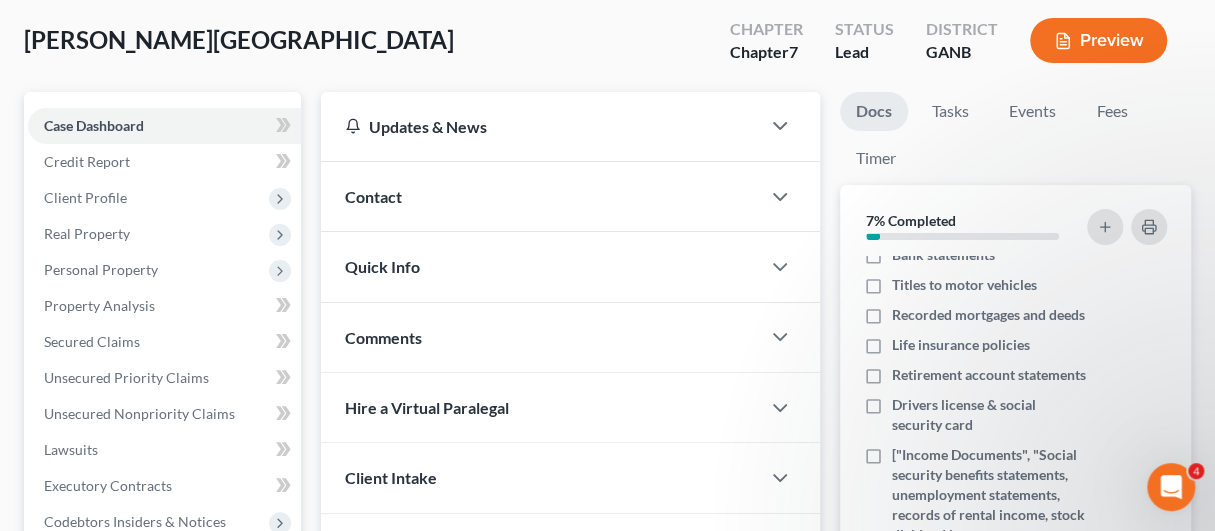 scroll, scrollTop: 0, scrollLeft: 0, axis: both 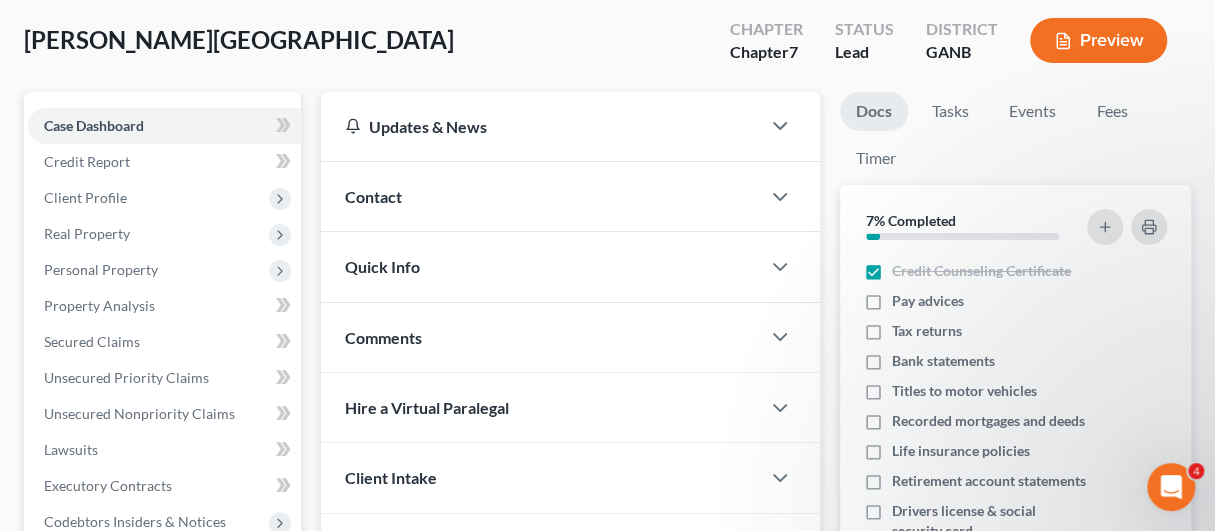 click on "Docs" at bounding box center (874, 111) 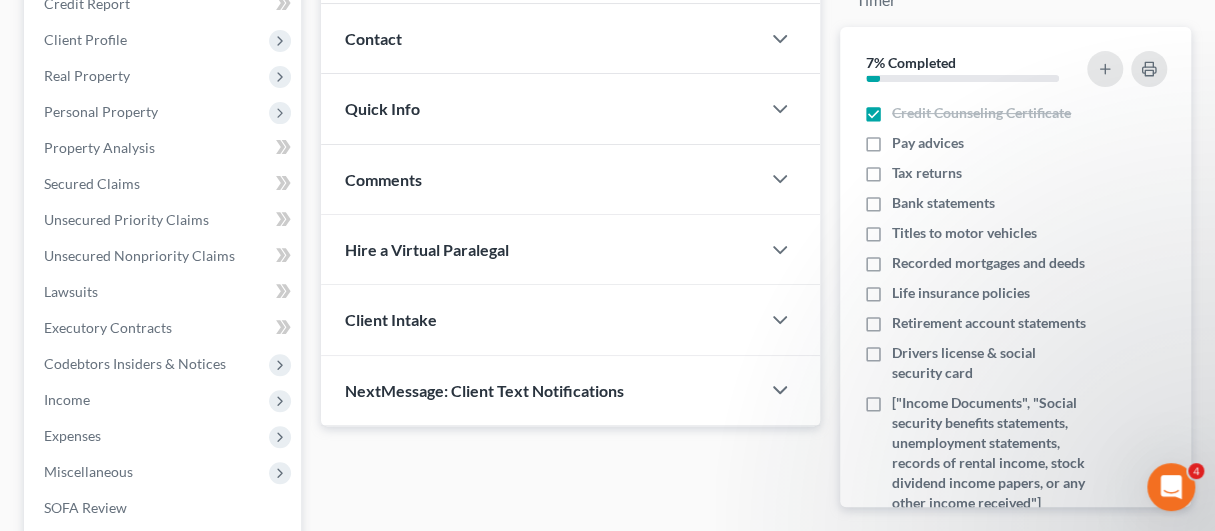 scroll, scrollTop: 400, scrollLeft: 0, axis: vertical 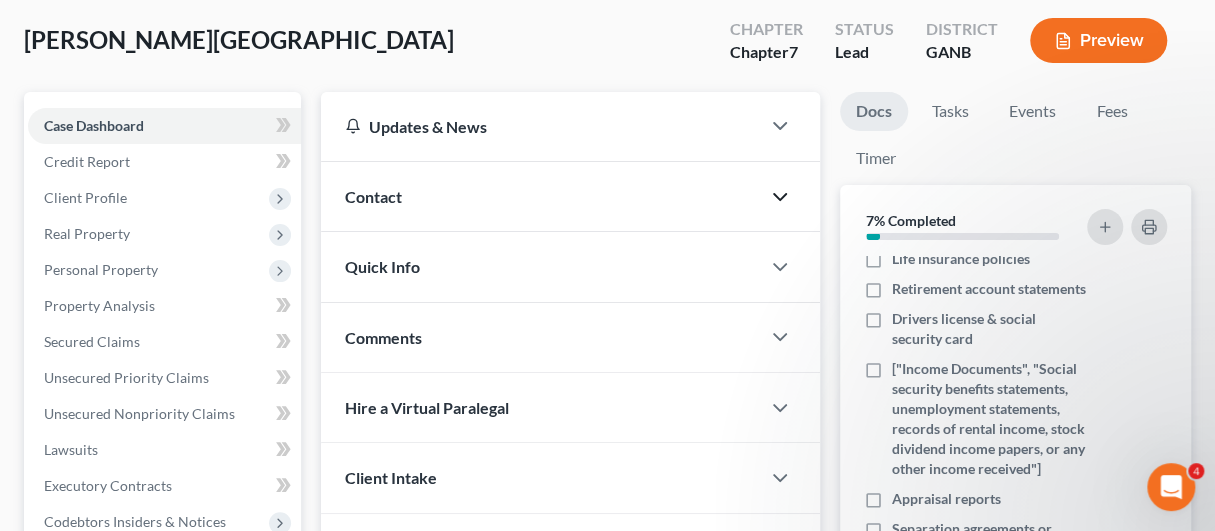 click 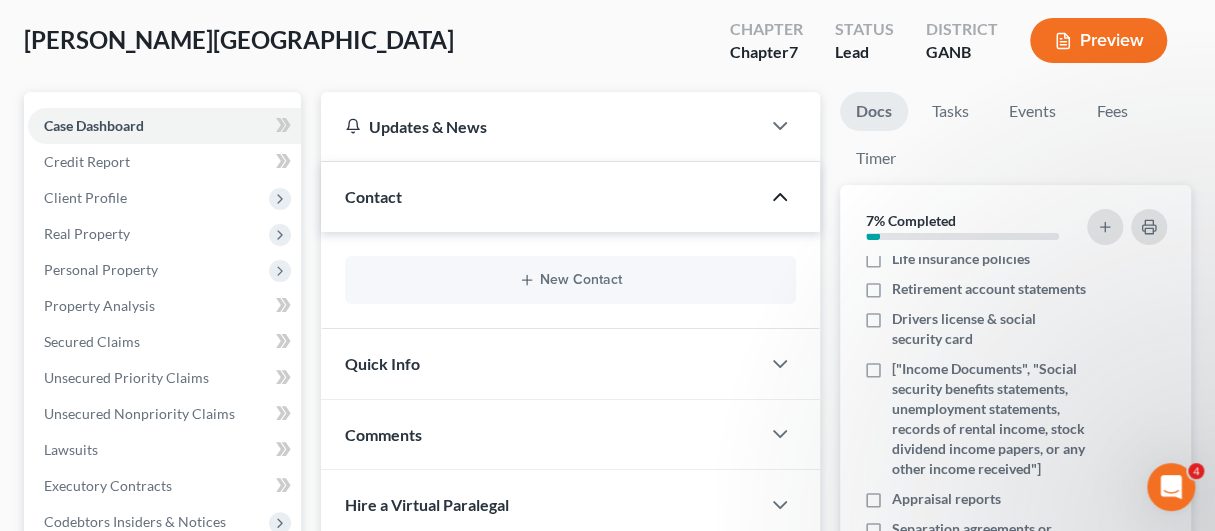 click 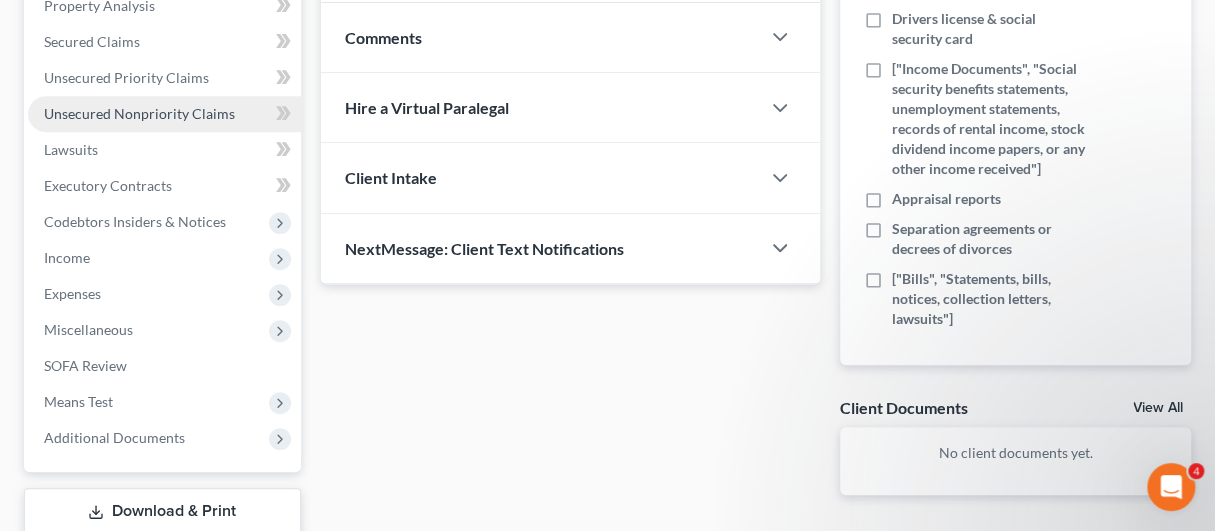 scroll, scrollTop: 200, scrollLeft: 0, axis: vertical 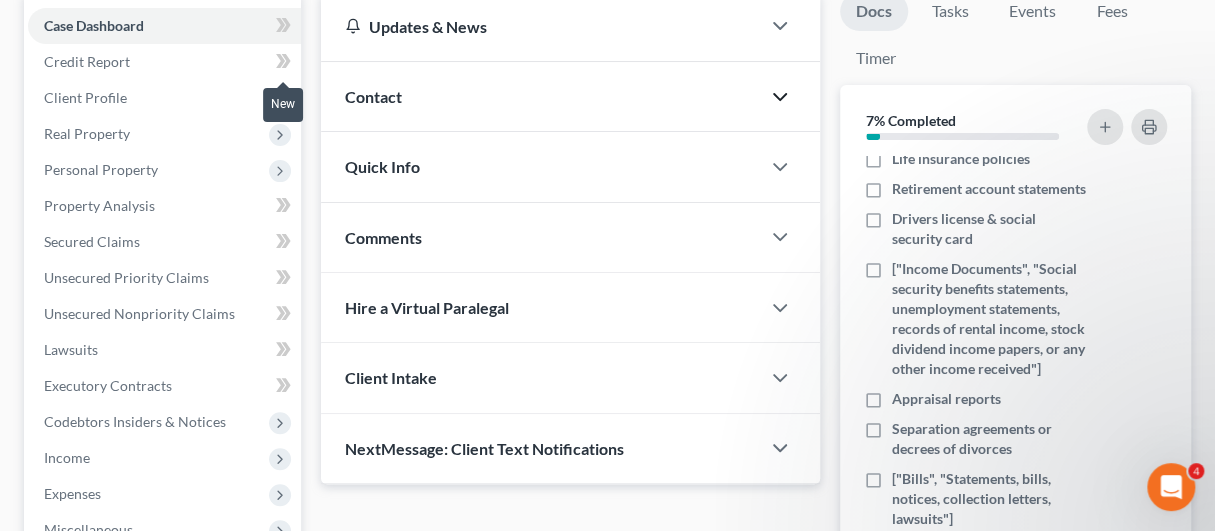 click 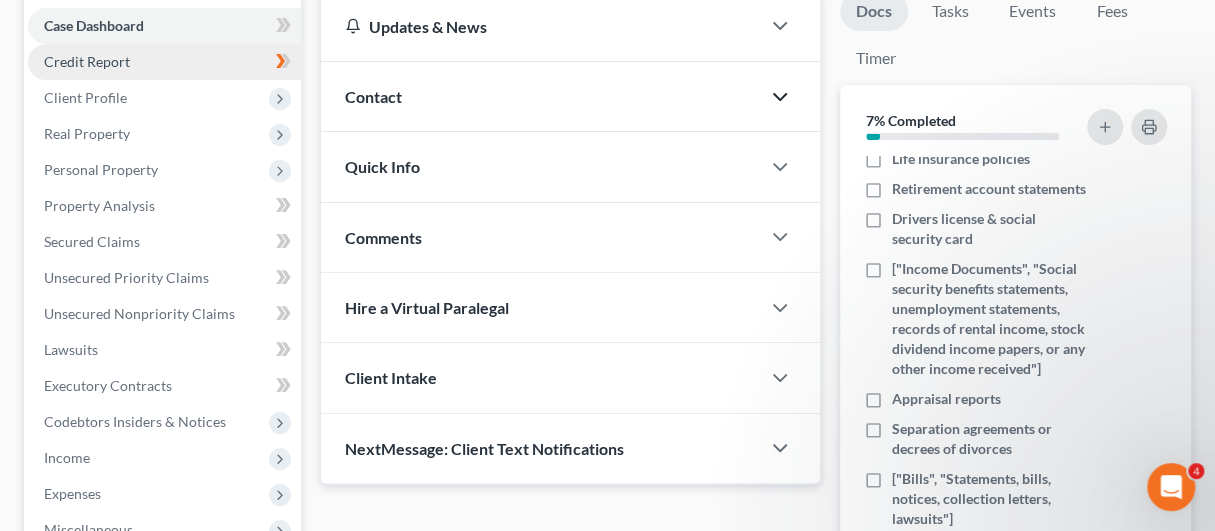 click on "Credit Report" at bounding box center (87, 61) 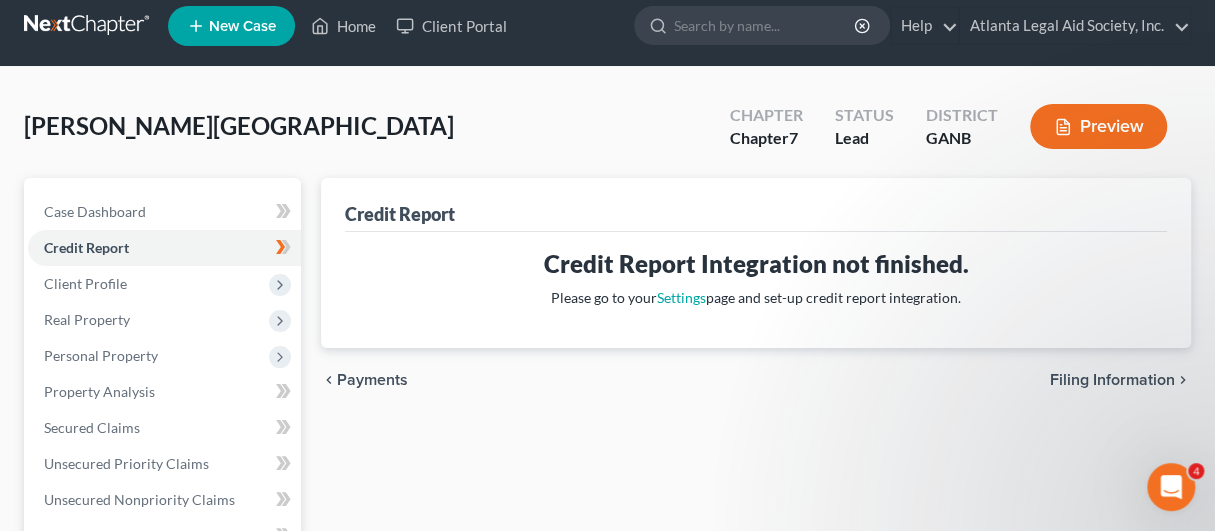 scroll, scrollTop: 0, scrollLeft: 0, axis: both 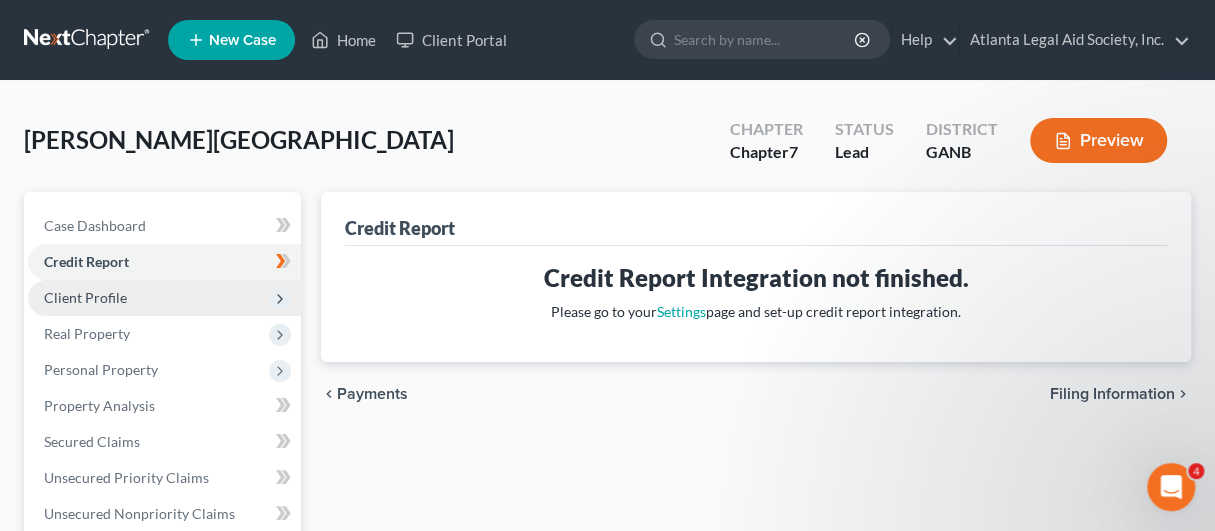 click 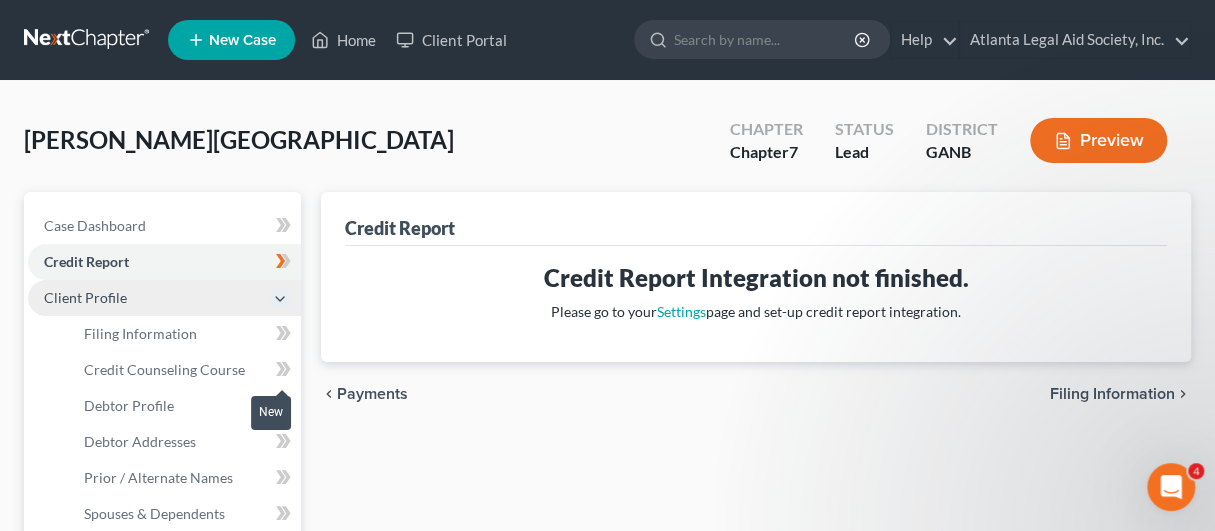 click 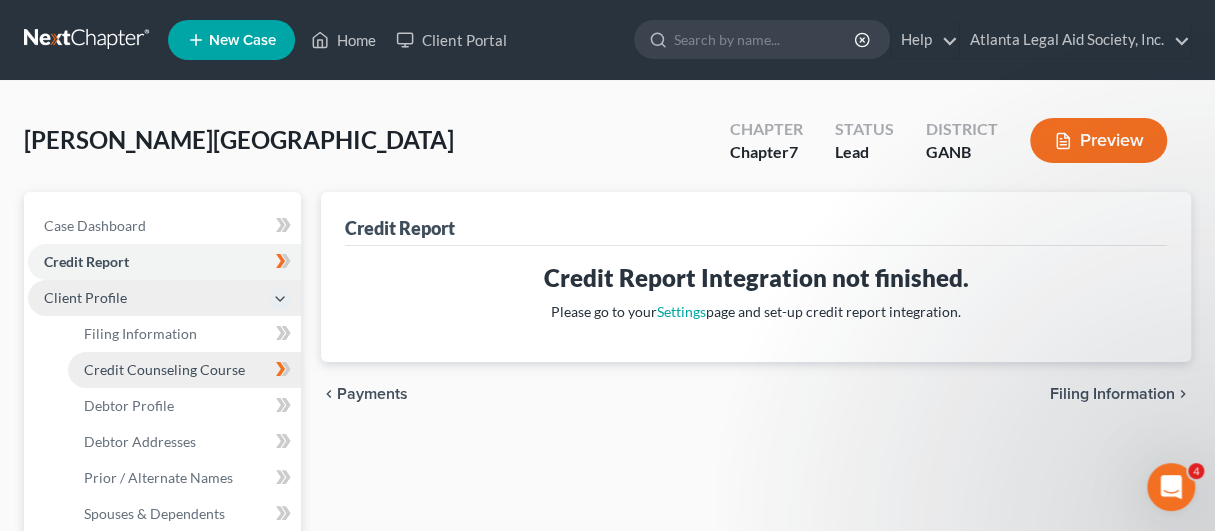 click on "Credit Counseling Course" at bounding box center (164, 369) 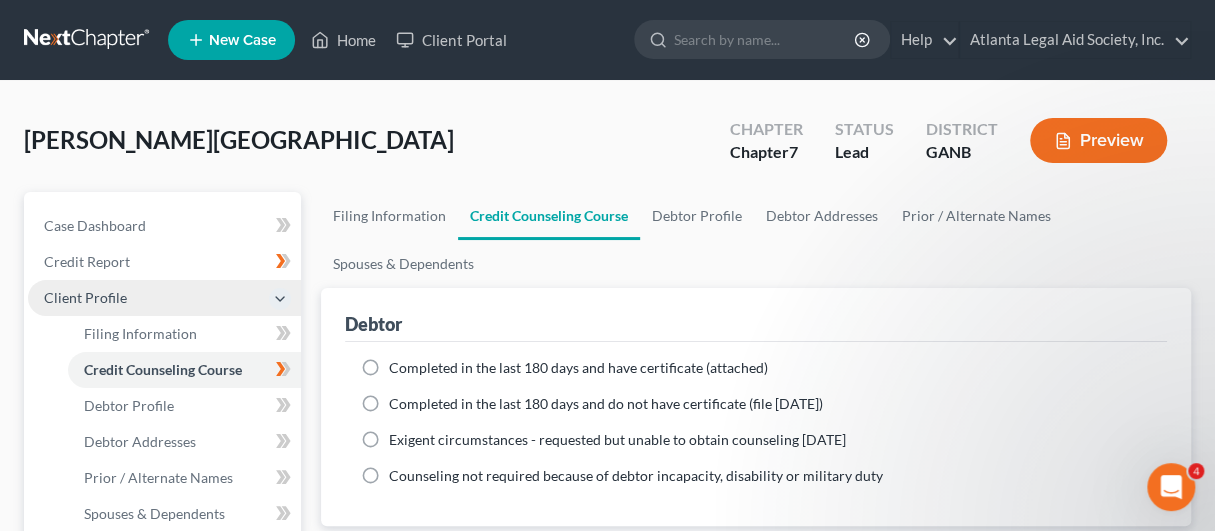 scroll, scrollTop: 100, scrollLeft: 0, axis: vertical 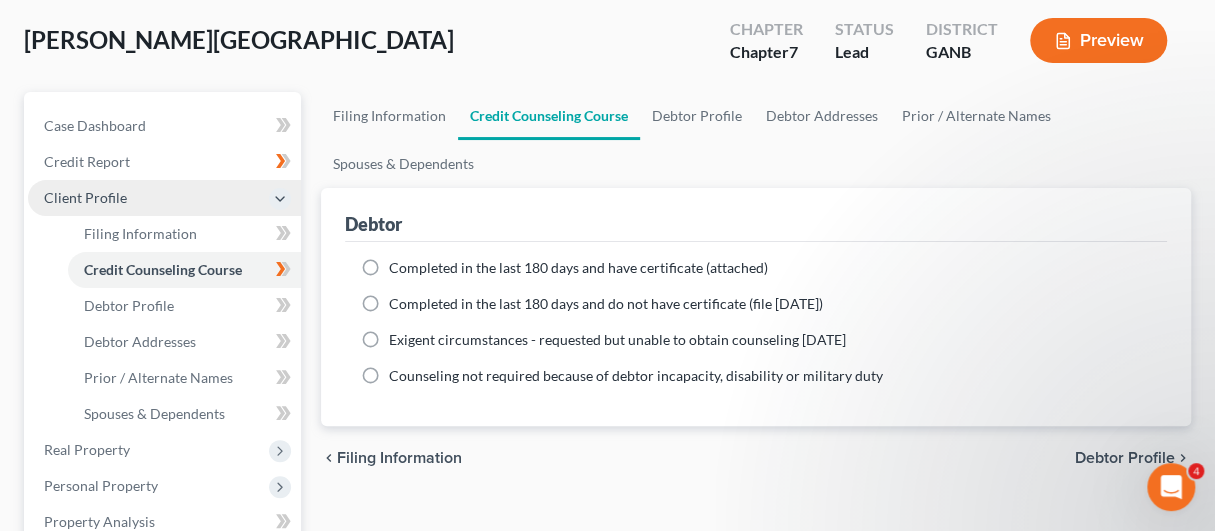 click on "Completed in the last 180 days and have certificate (attached)" at bounding box center [578, 268] 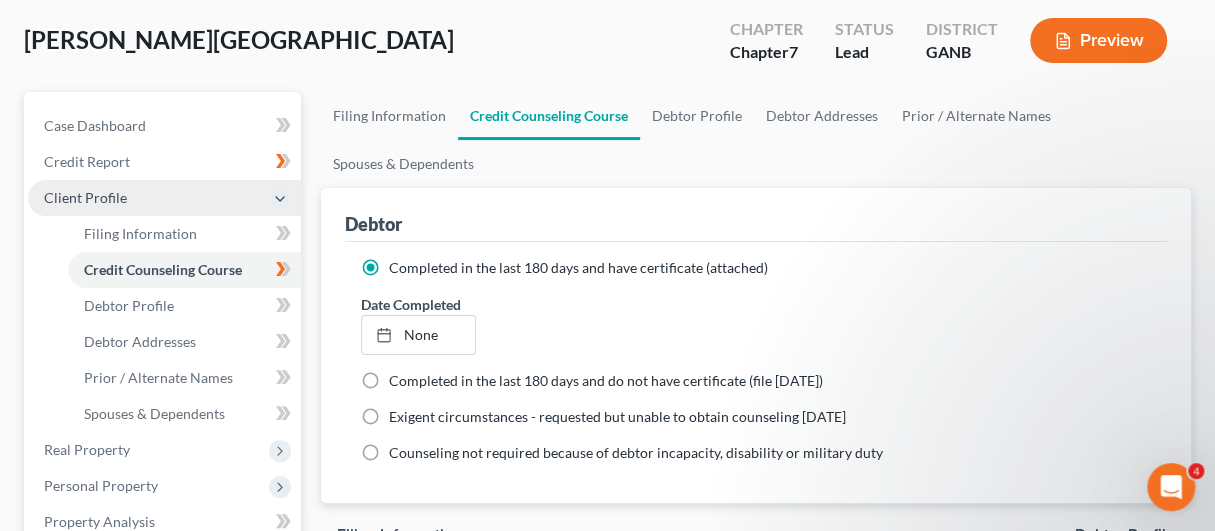scroll, scrollTop: 200, scrollLeft: 0, axis: vertical 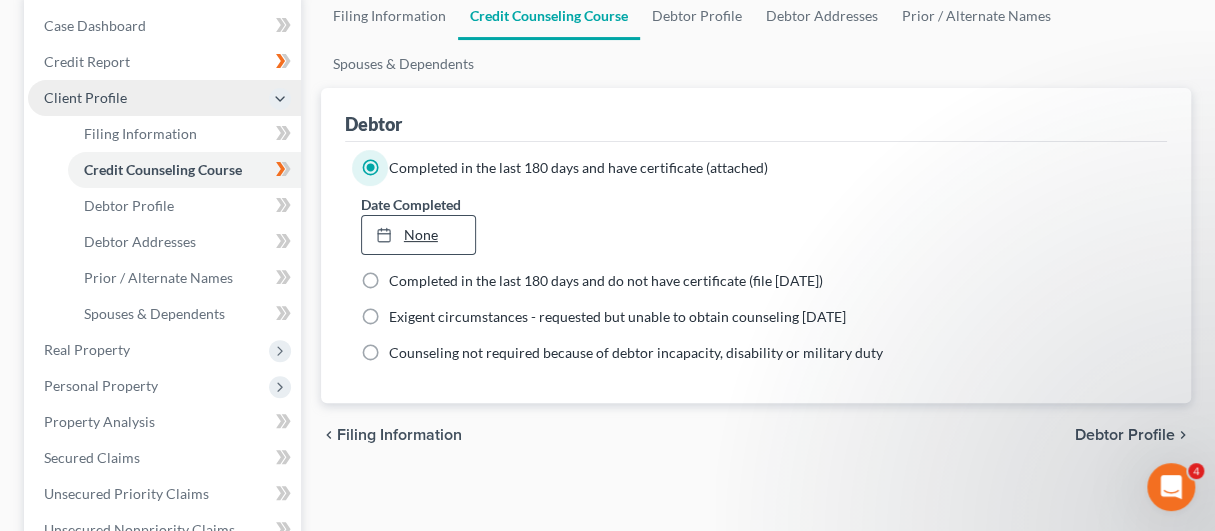 click on "None" at bounding box center (418, 235) 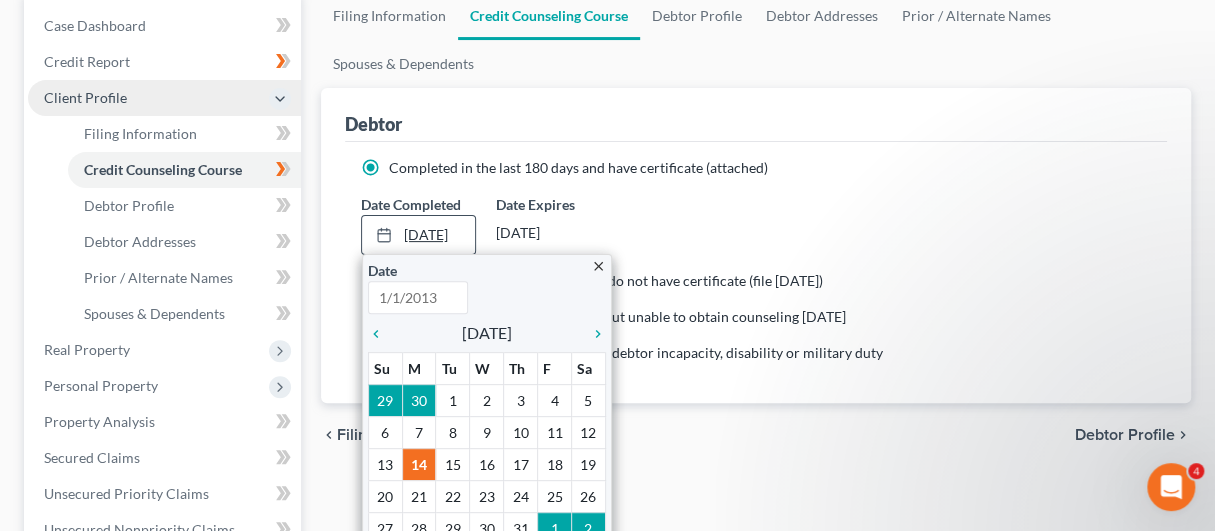 type on "[DATE]" 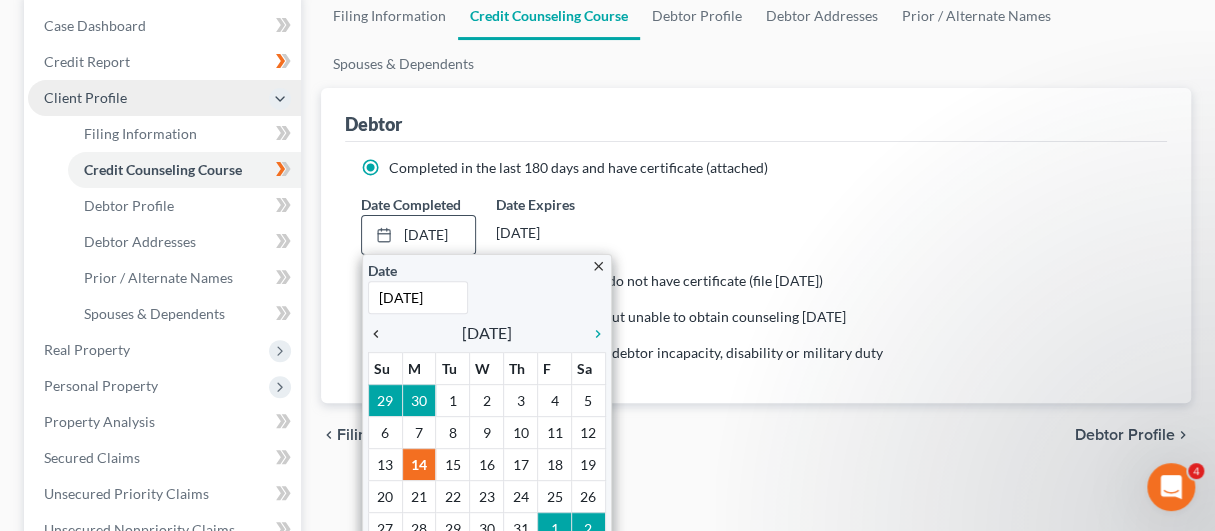 click on "chevron_left" at bounding box center (381, 334) 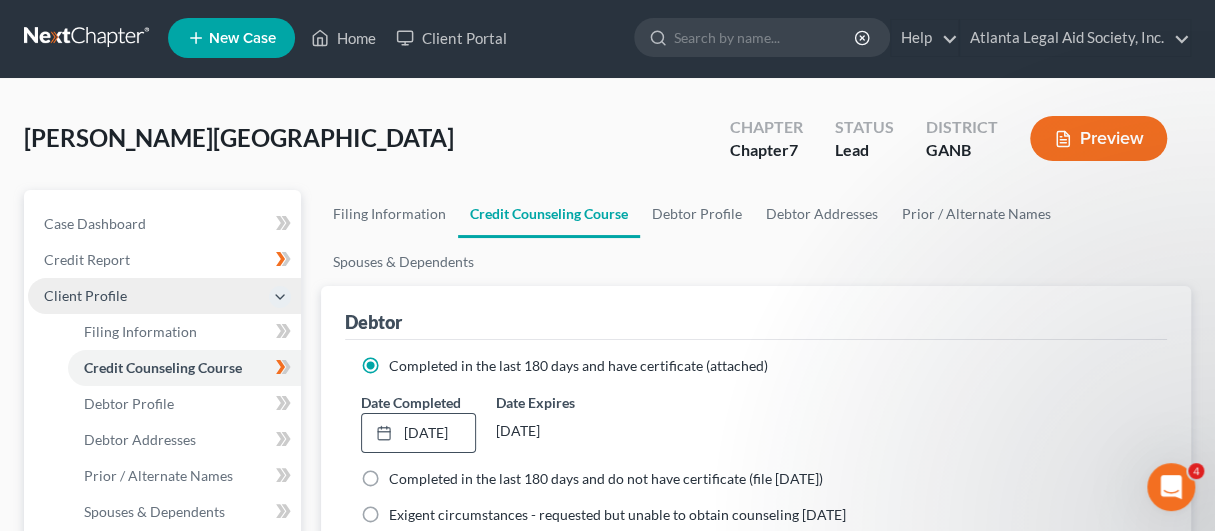 scroll, scrollTop: 0, scrollLeft: 0, axis: both 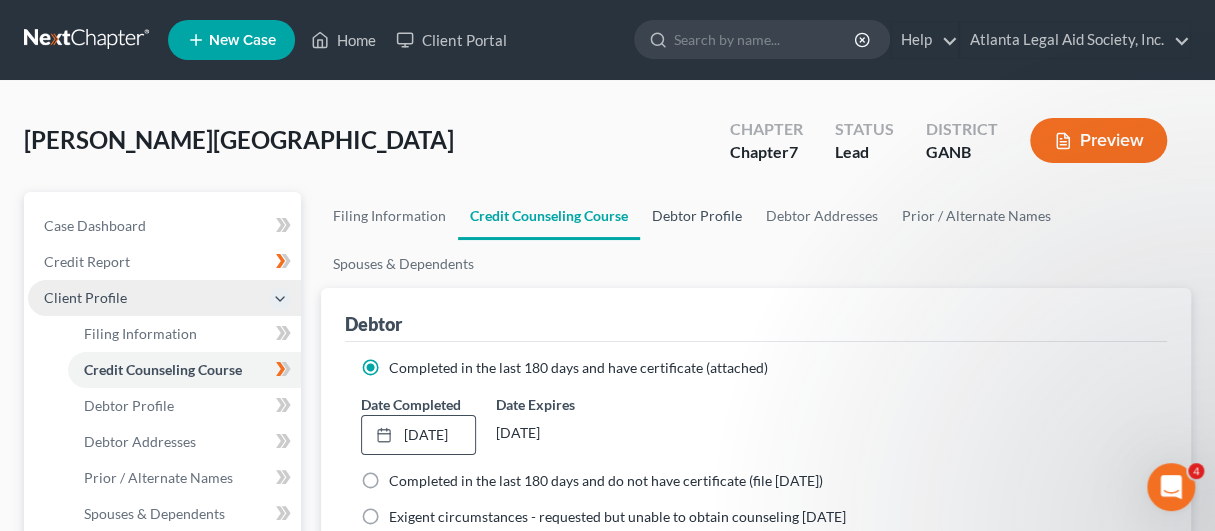 click on "Debtor Profile" at bounding box center (697, 216) 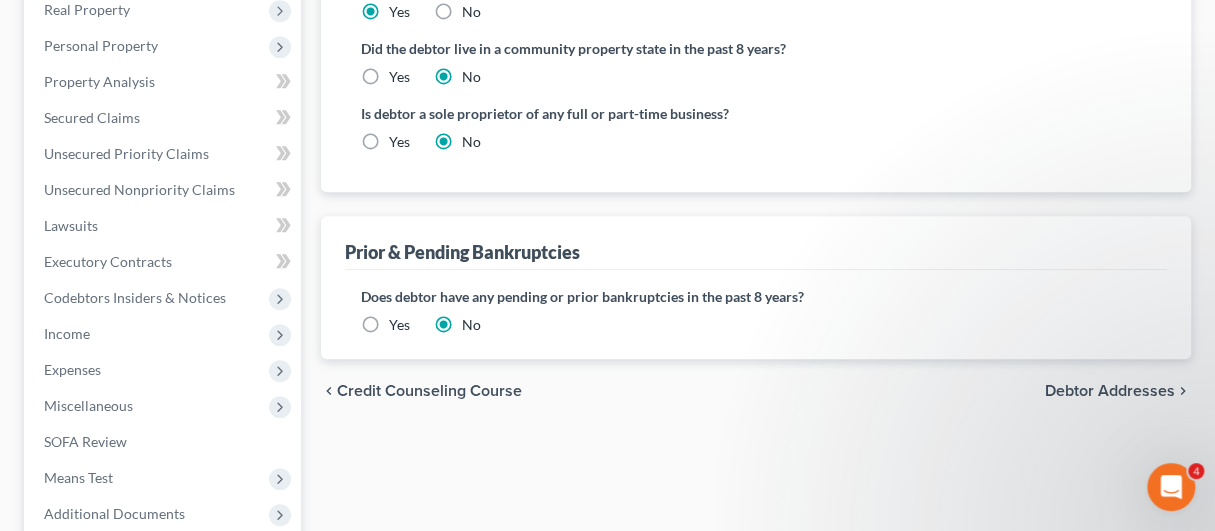 scroll, scrollTop: 445, scrollLeft: 0, axis: vertical 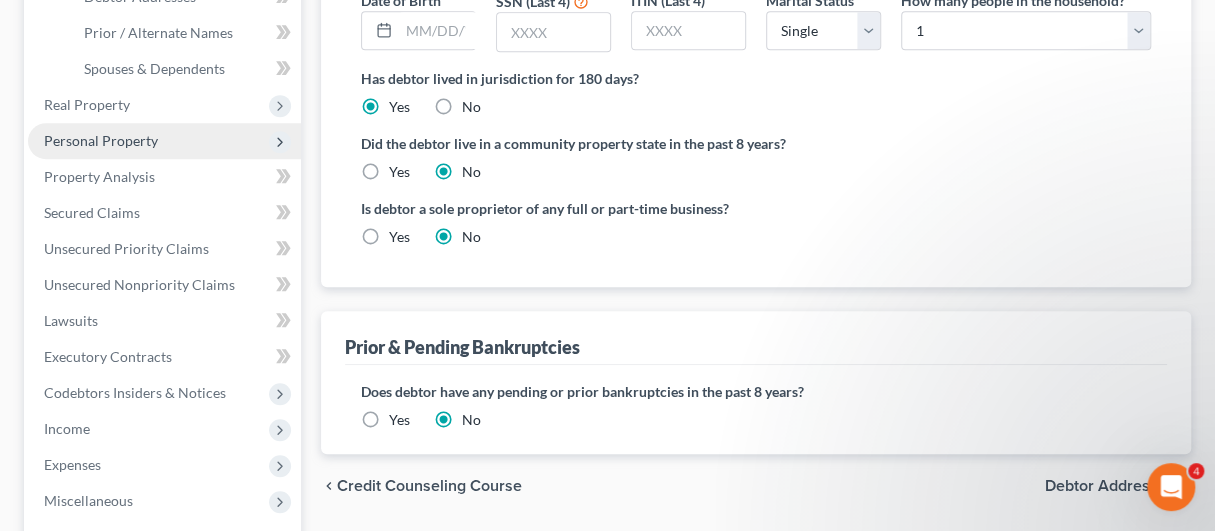 click 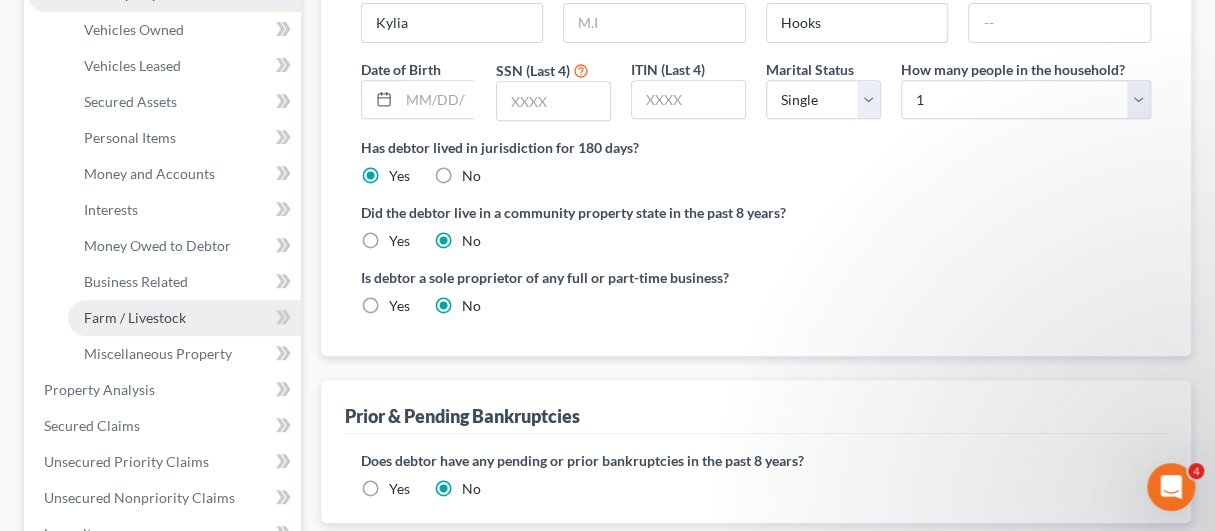scroll, scrollTop: 345, scrollLeft: 0, axis: vertical 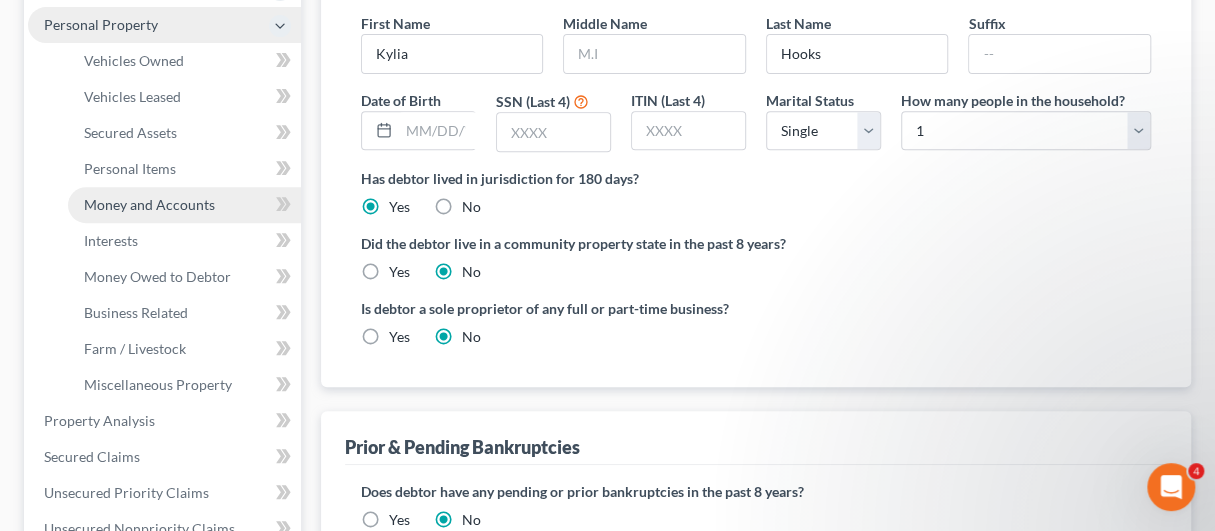 click on "Money and Accounts" at bounding box center [149, 204] 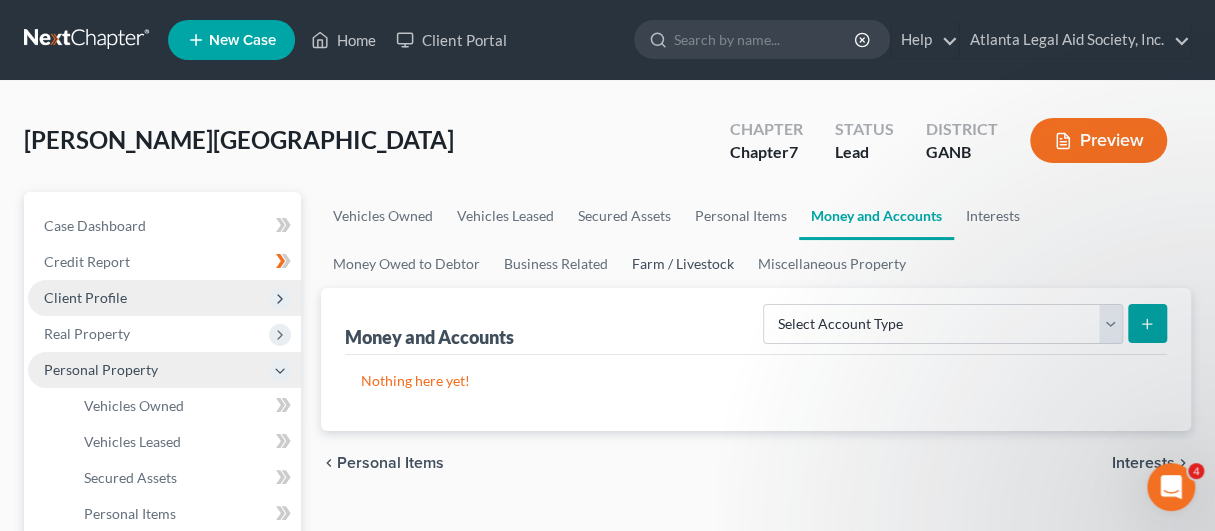 scroll, scrollTop: 100, scrollLeft: 0, axis: vertical 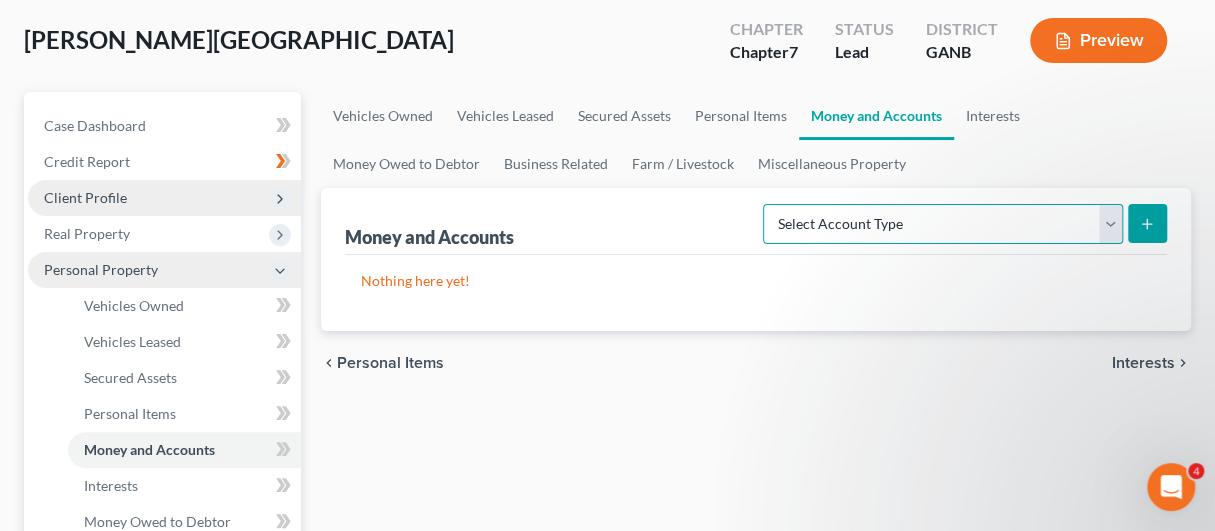 click on "Select Account Type Brokerage Cash on Hand Certificates of Deposit Checking Account Money Market Other (Credit Union, Health Savings Account, etc) Safe Deposit Box Savings Account Security Deposits or Prepayments" at bounding box center [943, 224] 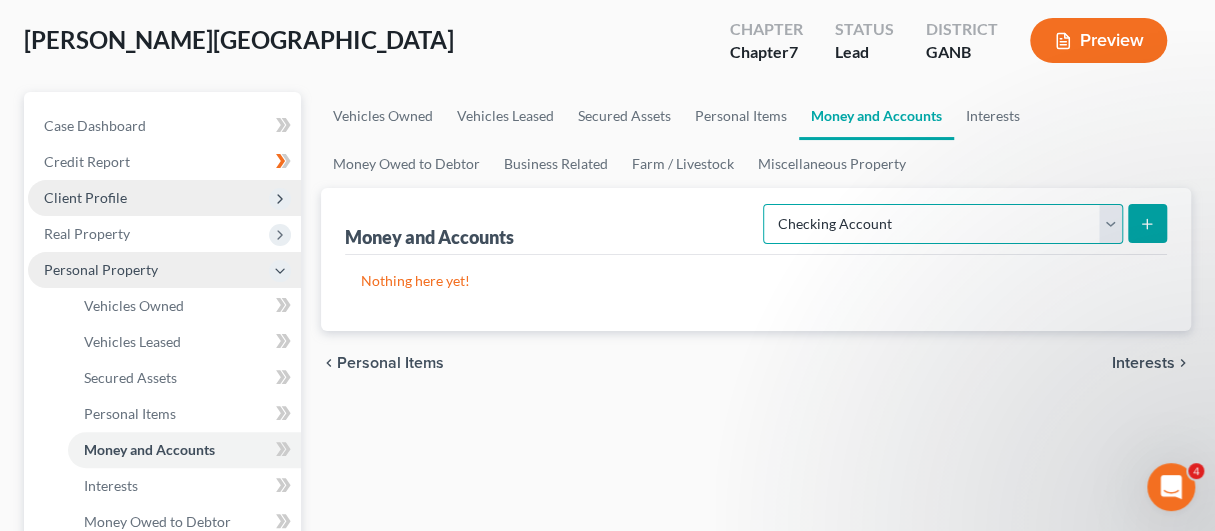 click on "Select Account Type Brokerage Cash on Hand Certificates of Deposit Checking Account Money Market Other (Credit Union, Health Savings Account, etc) Safe Deposit Box Savings Account Security Deposits or Prepayments" at bounding box center [943, 224] 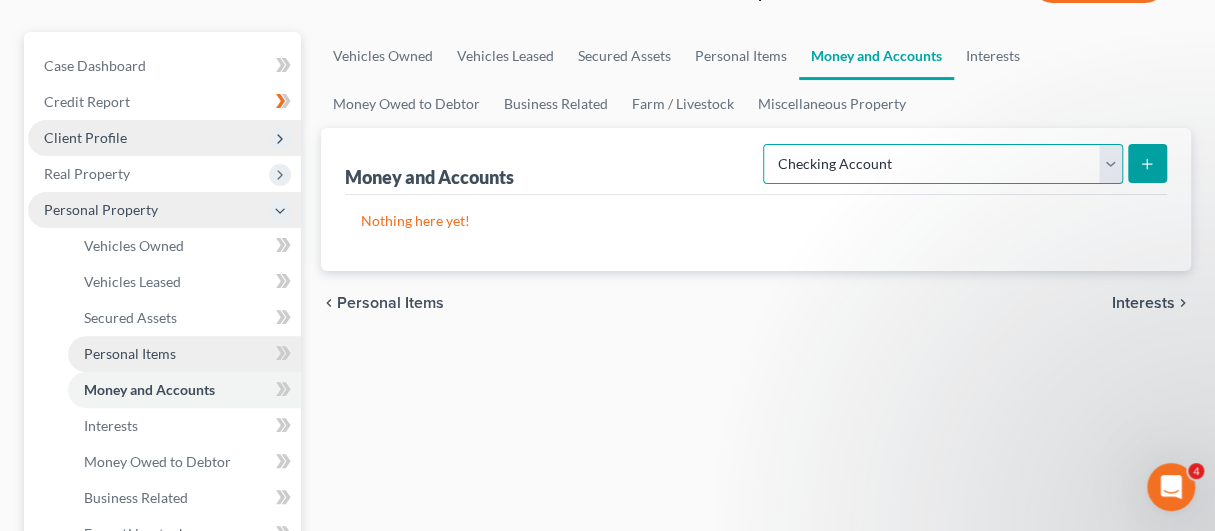 scroll, scrollTop: 200, scrollLeft: 0, axis: vertical 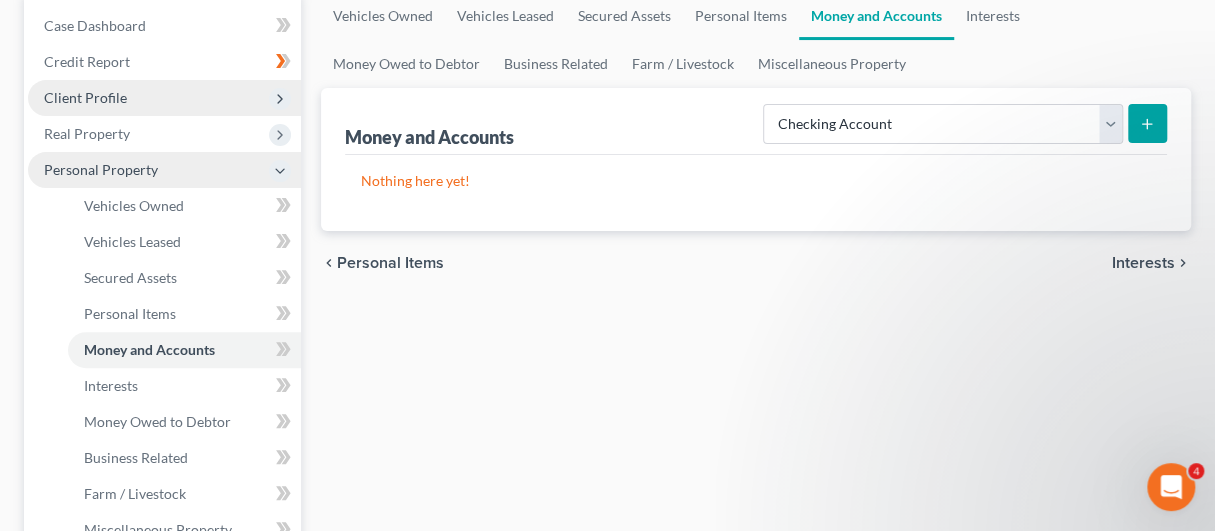 click 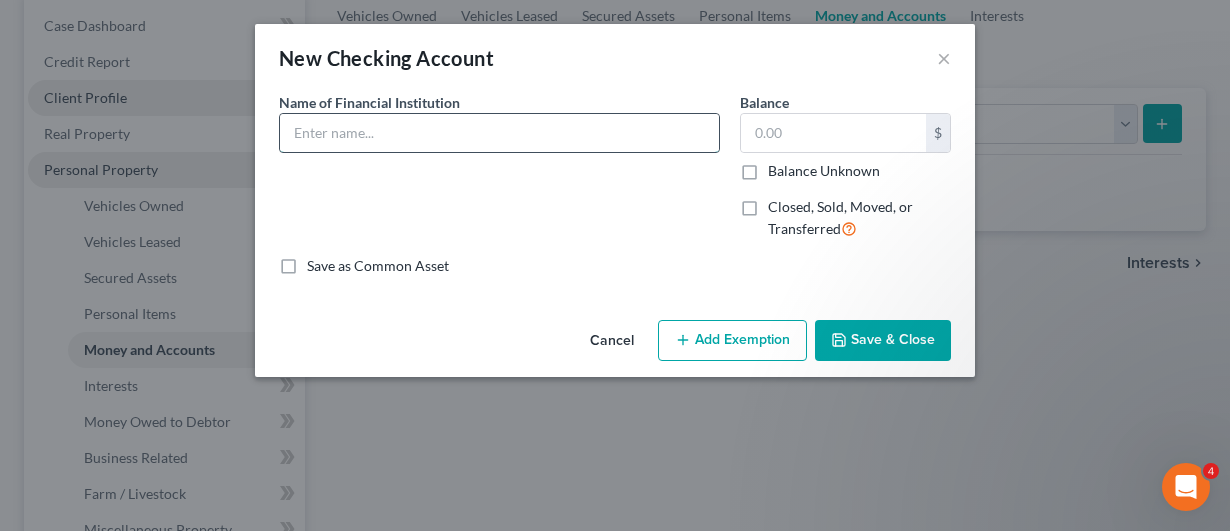 click at bounding box center (499, 133) 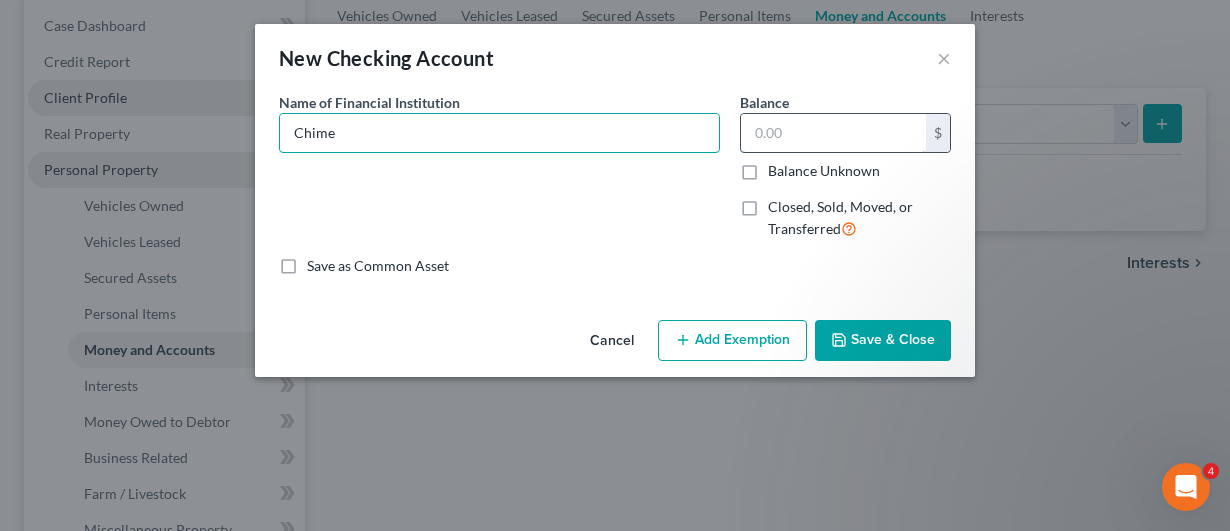 type on "Chime" 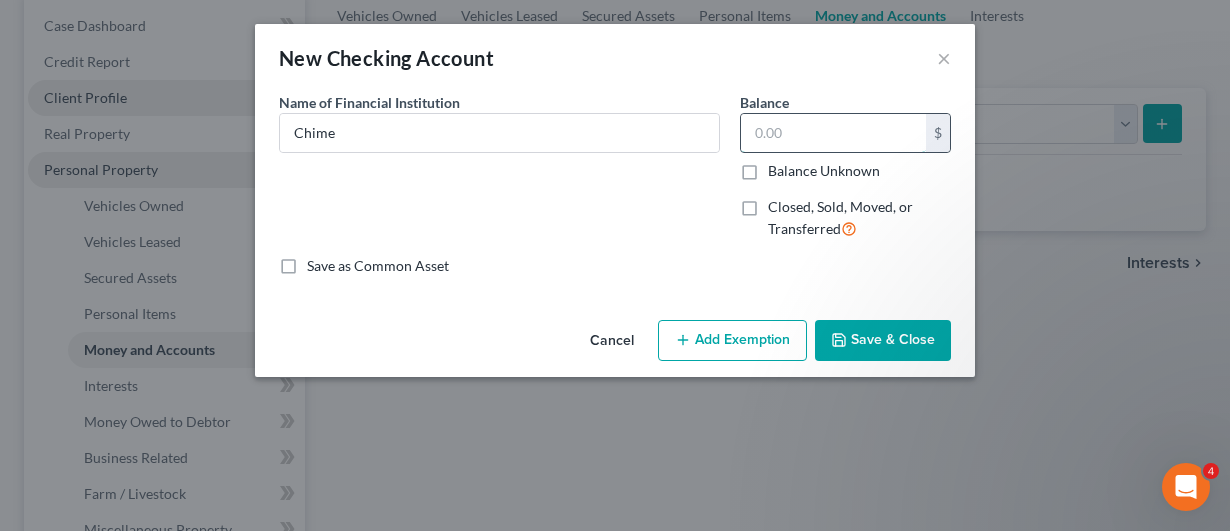 click at bounding box center [833, 133] 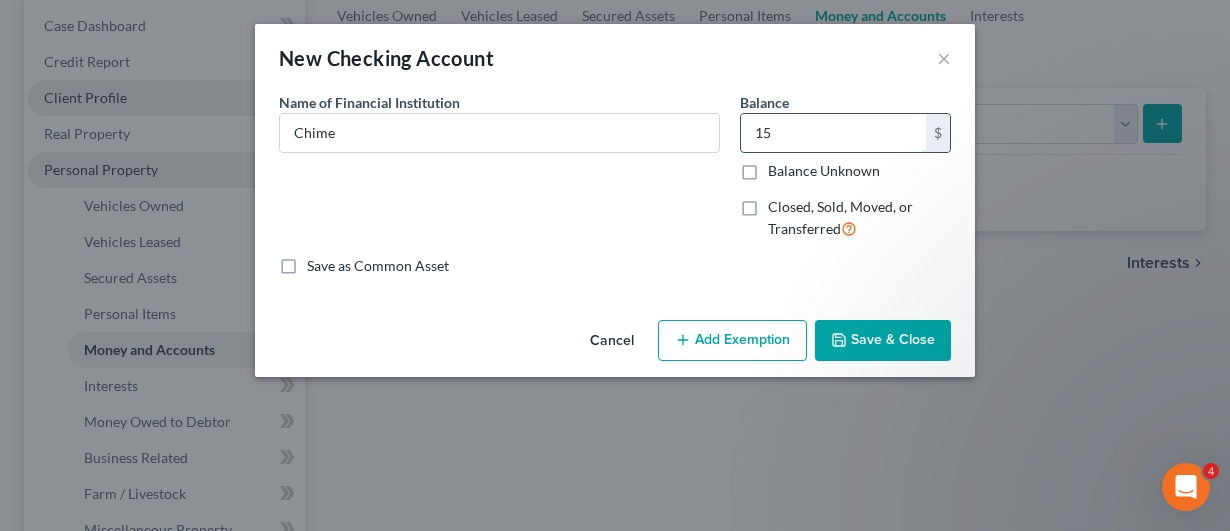 type on "1" 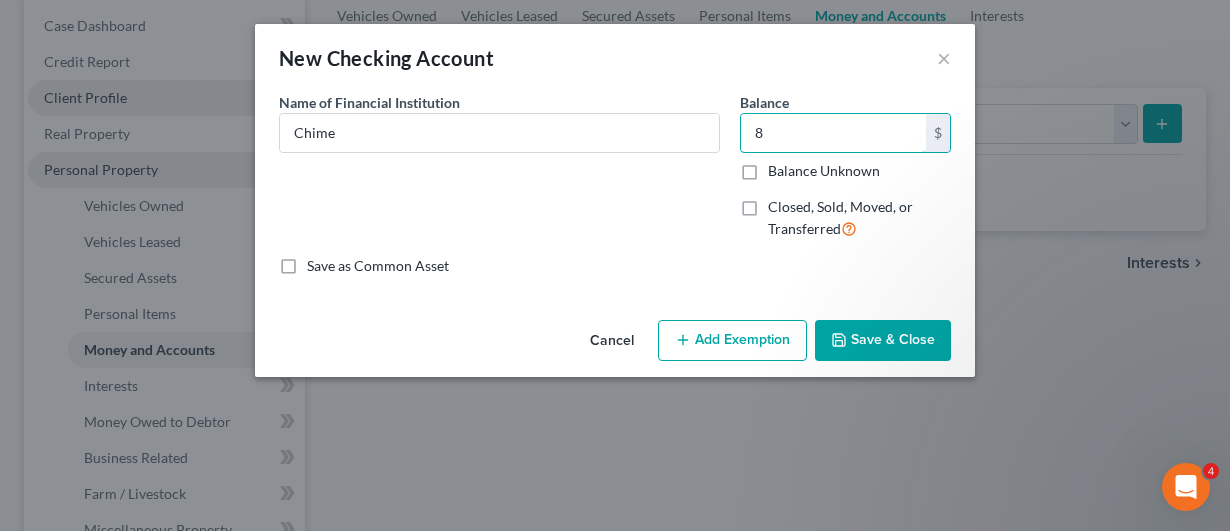 type on "8" 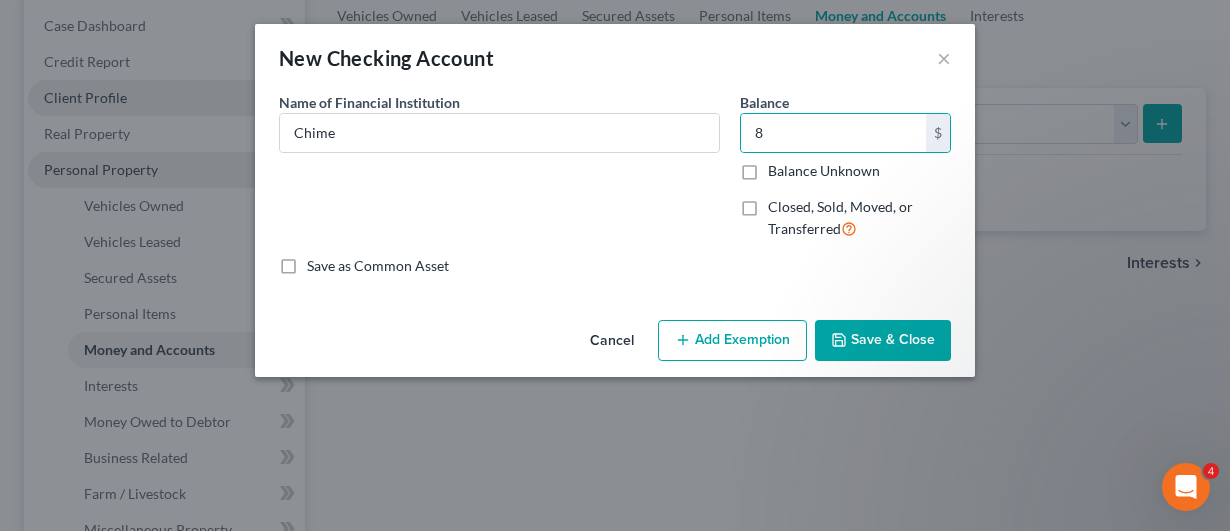 click on "Save & Close" at bounding box center [883, 341] 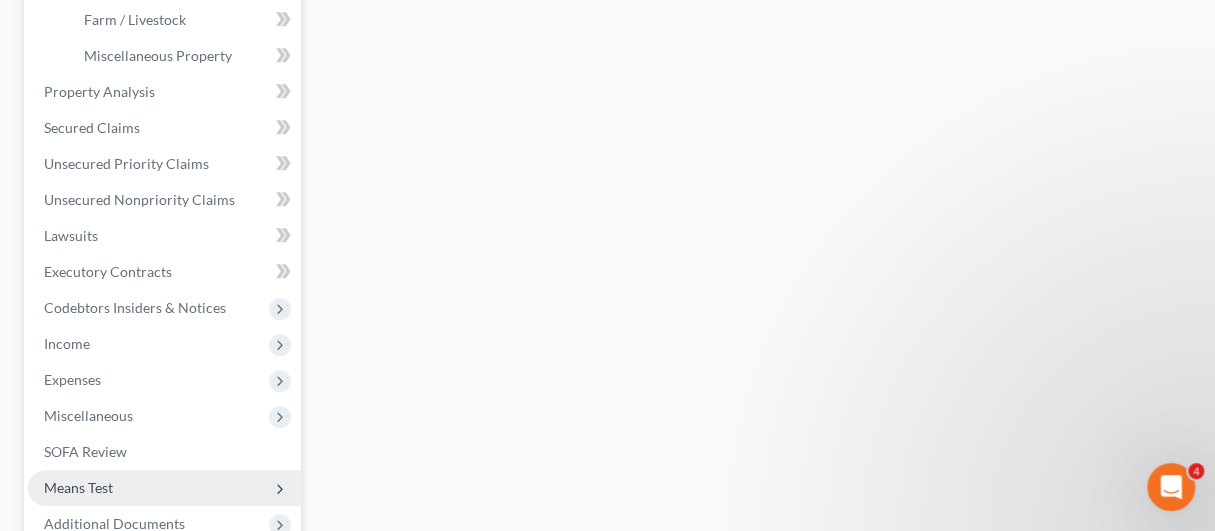 scroll, scrollTop: 500, scrollLeft: 0, axis: vertical 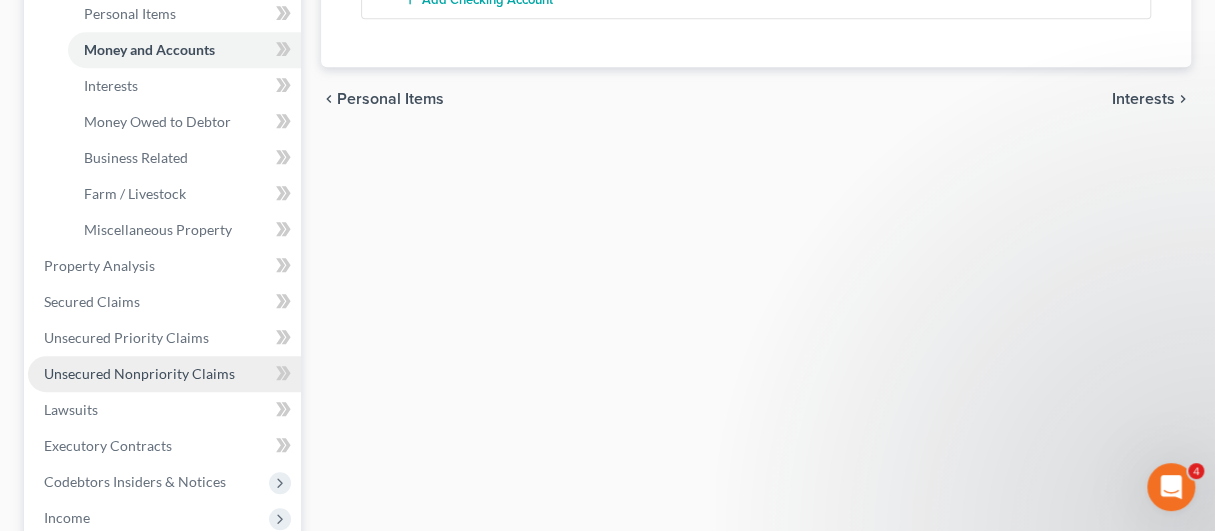 click on "Unsecured Nonpriority Claims" at bounding box center (139, 373) 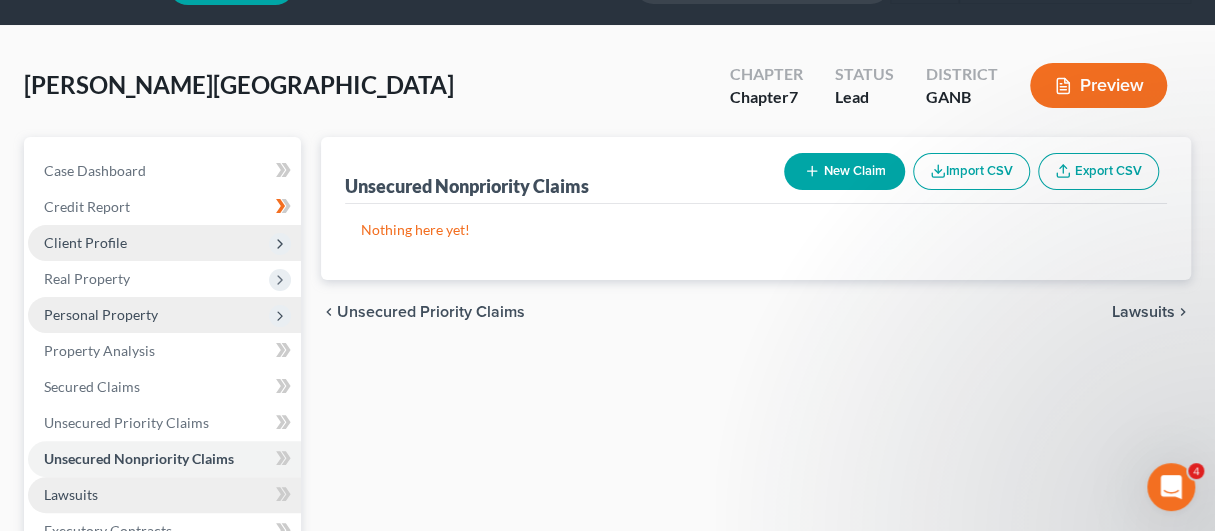 scroll, scrollTop: 0, scrollLeft: 0, axis: both 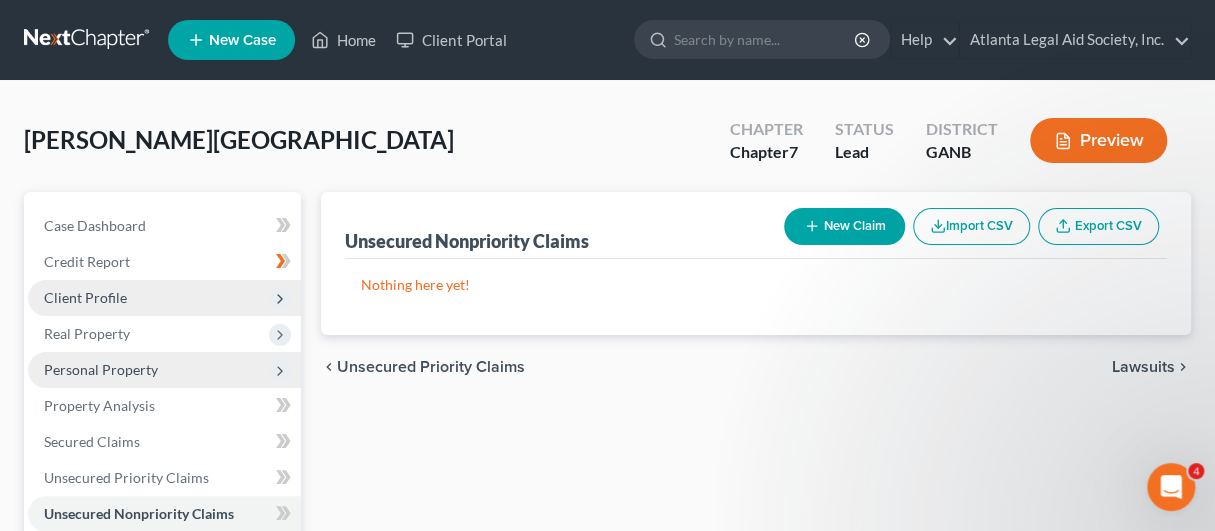 click on "New Claim" at bounding box center [844, 226] 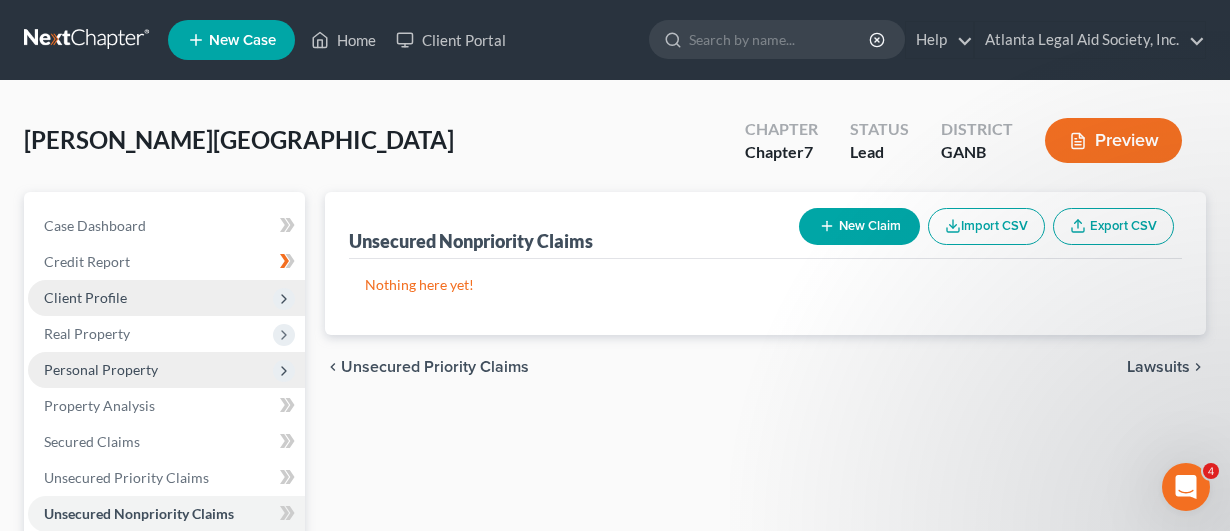 select on "0" 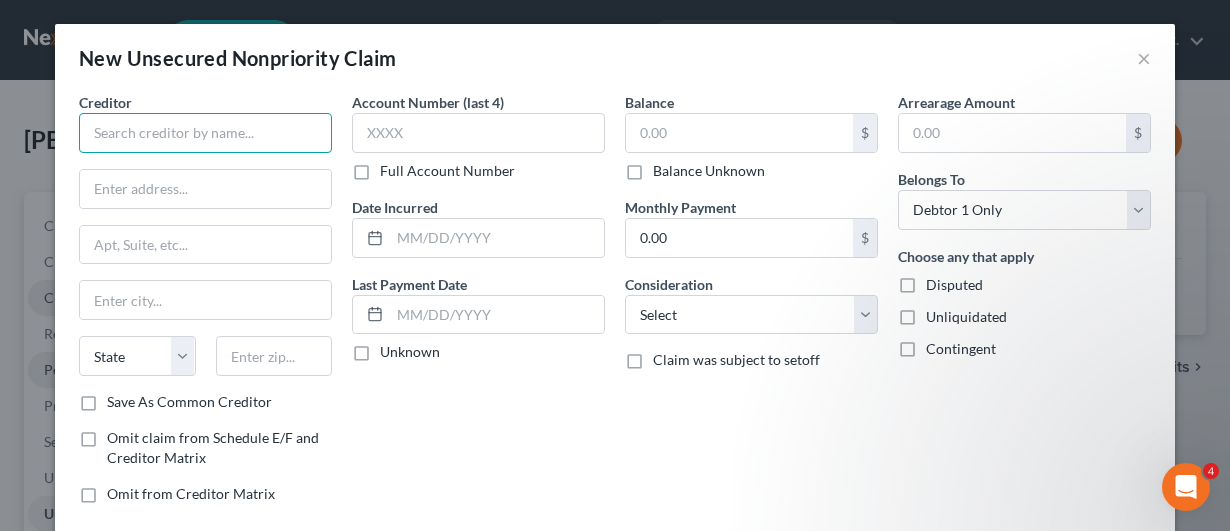 click at bounding box center [205, 133] 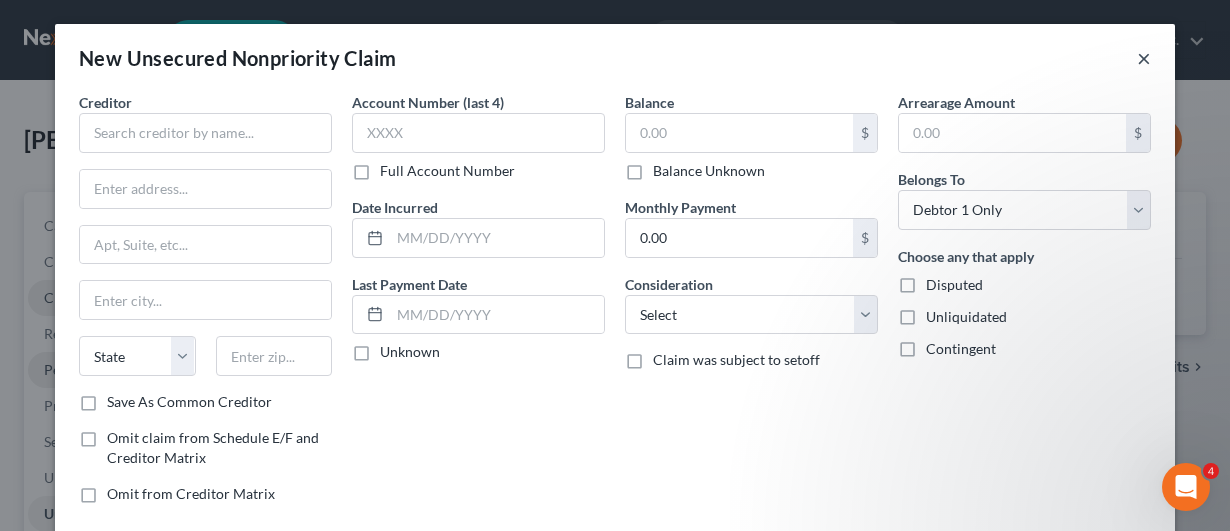 click on "×" at bounding box center (1144, 58) 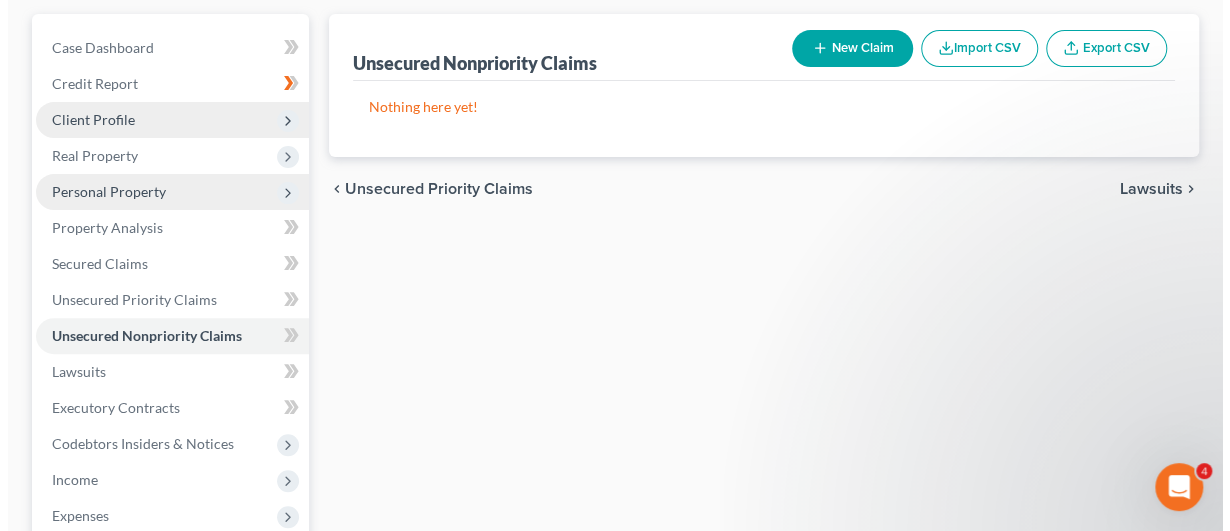 scroll, scrollTop: 0, scrollLeft: 0, axis: both 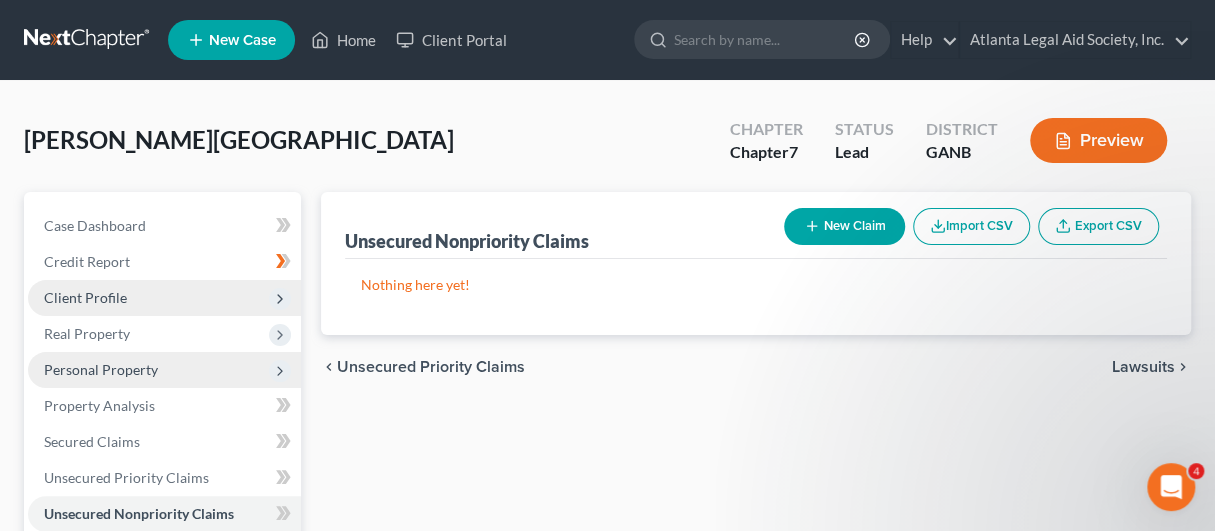 click on "New Claim" at bounding box center [844, 226] 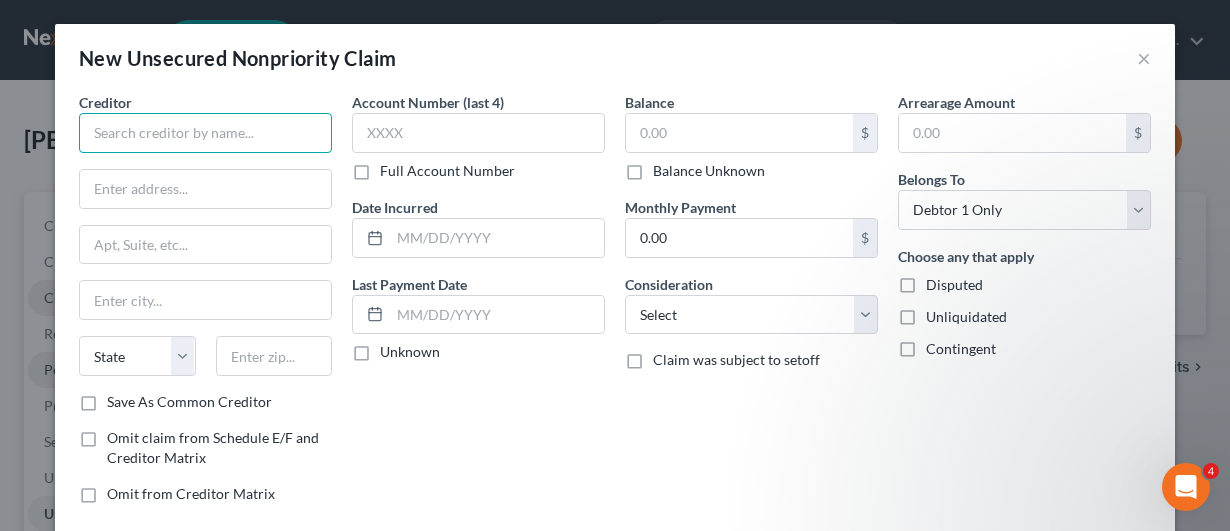 click at bounding box center [205, 133] 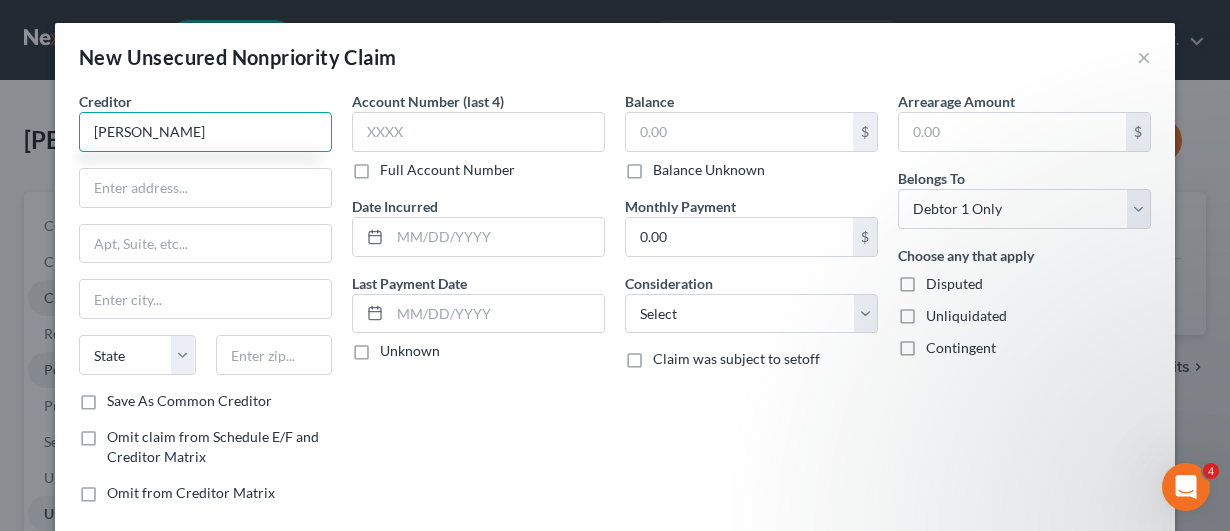 scroll, scrollTop: 0, scrollLeft: 0, axis: both 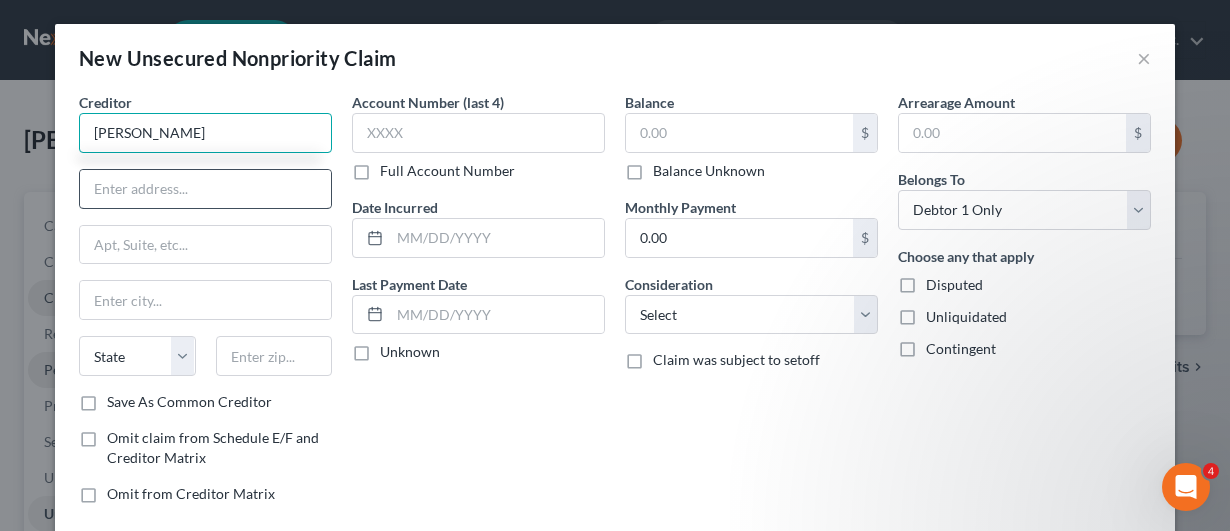 type on "[PERSON_NAME]" 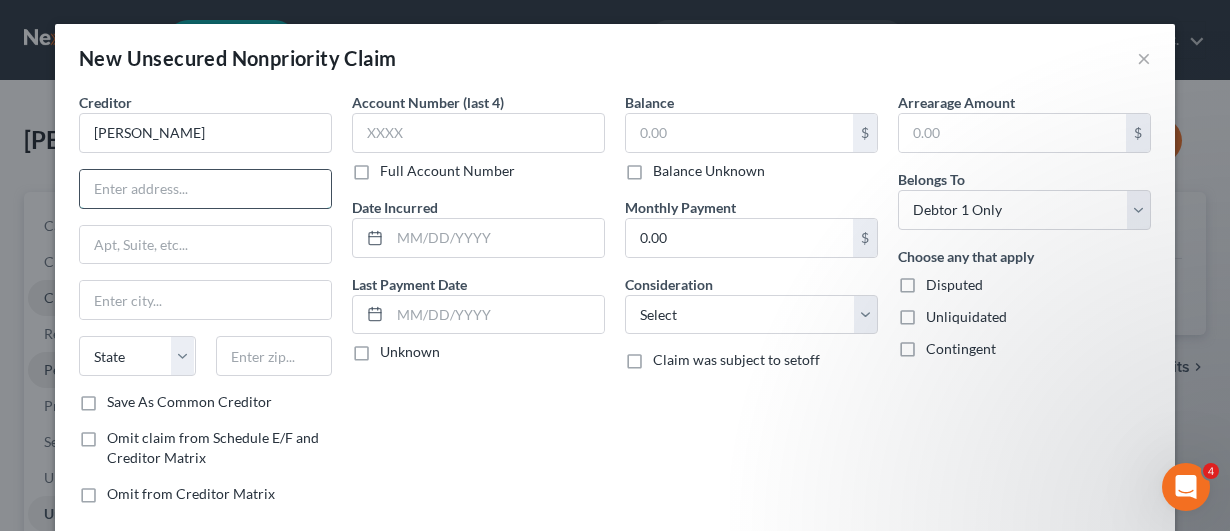 click at bounding box center (205, 189) 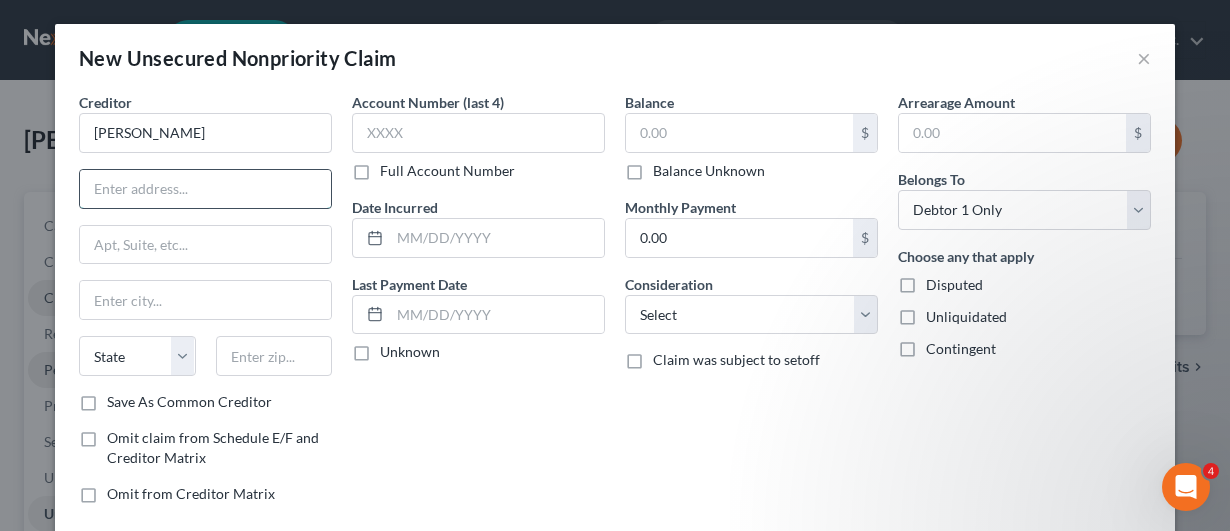 click at bounding box center [205, 189] 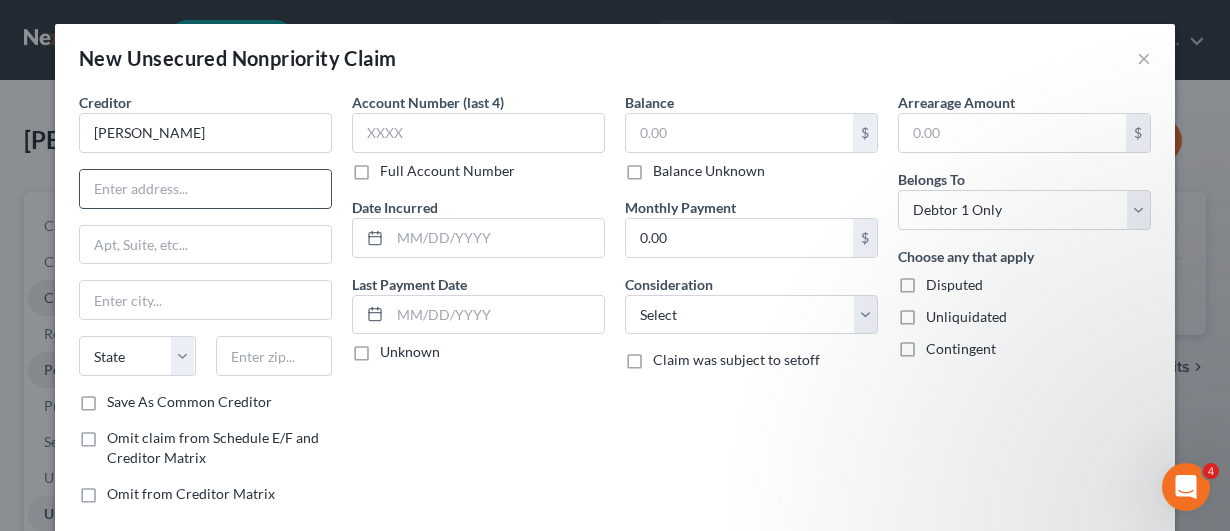 paste on "[STREET_ADDRESS]" 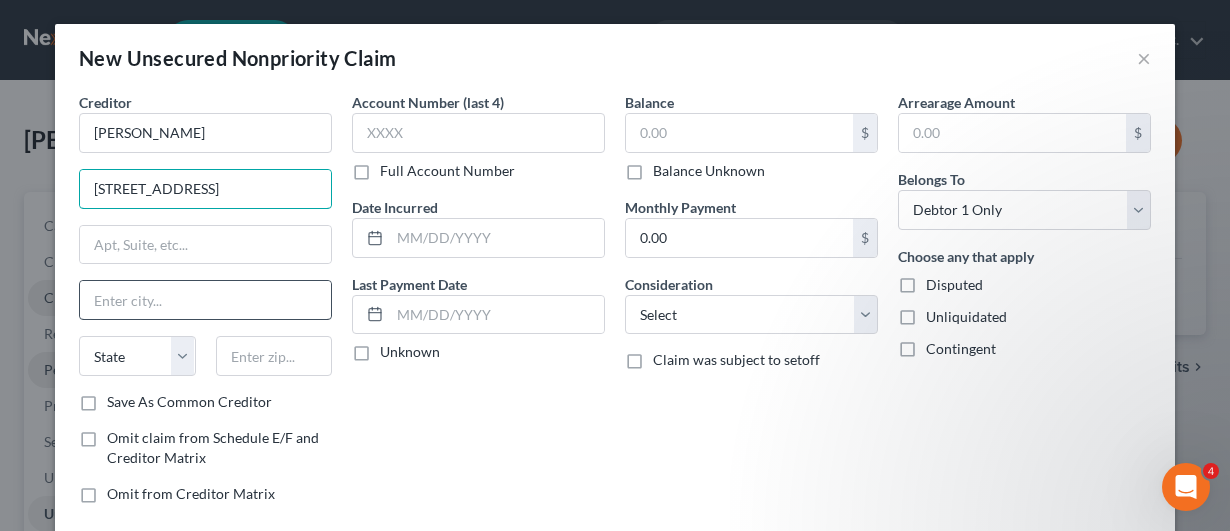 scroll, scrollTop: 0, scrollLeft: 0, axis: both 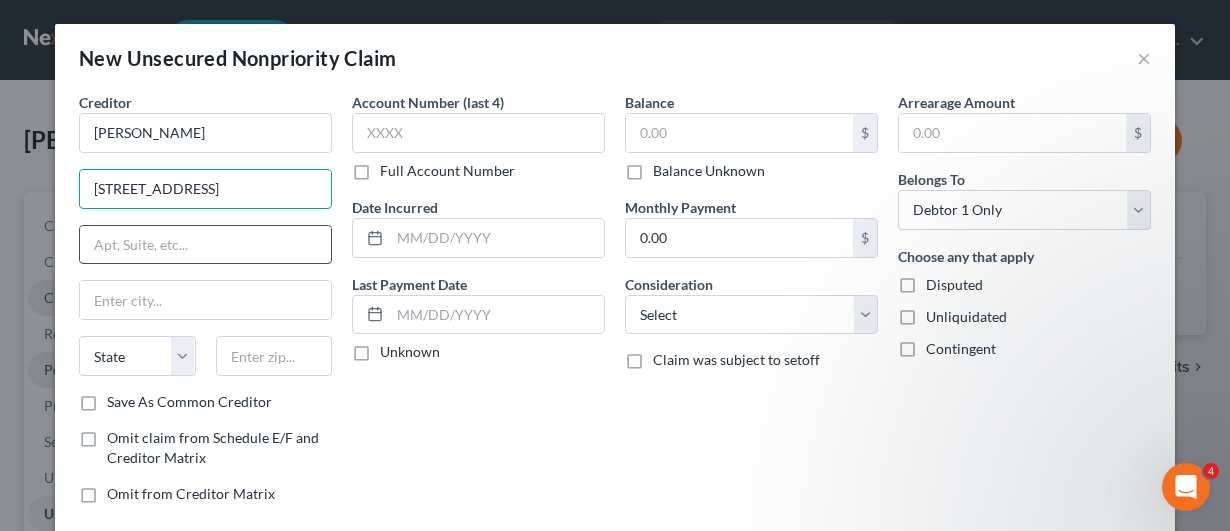 type on "[STREET_ADDRESS]" 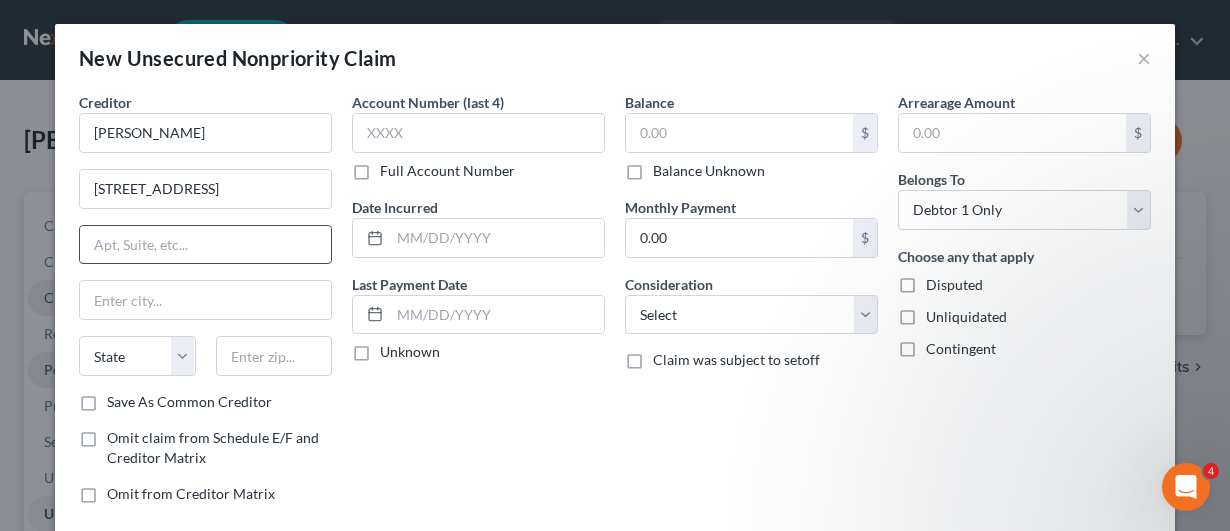 click at bounding box center (205, 245) 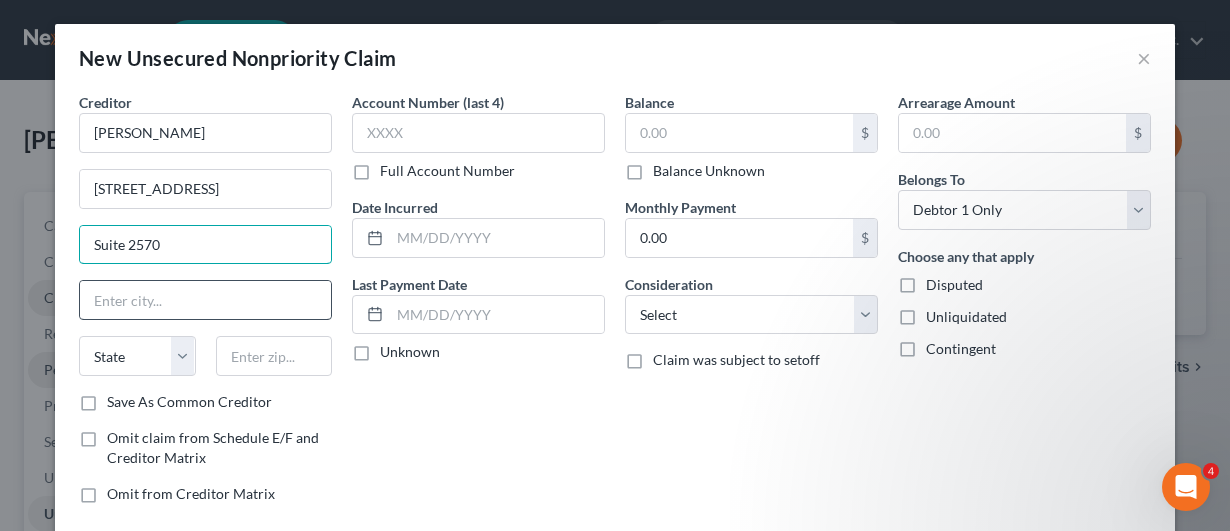type on "Suite 2570" 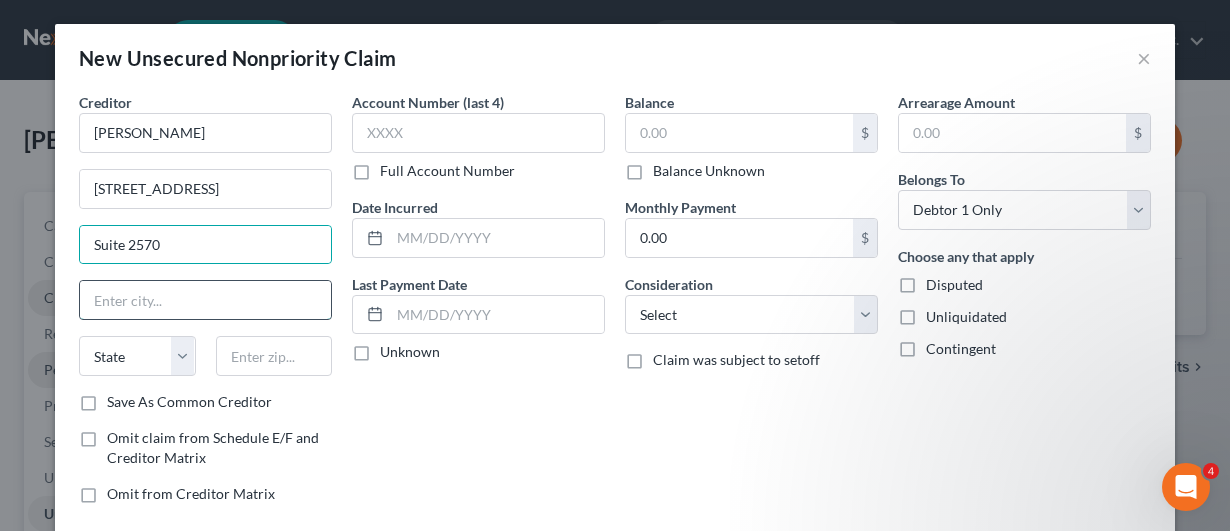 click at bounding box center [205, 300] 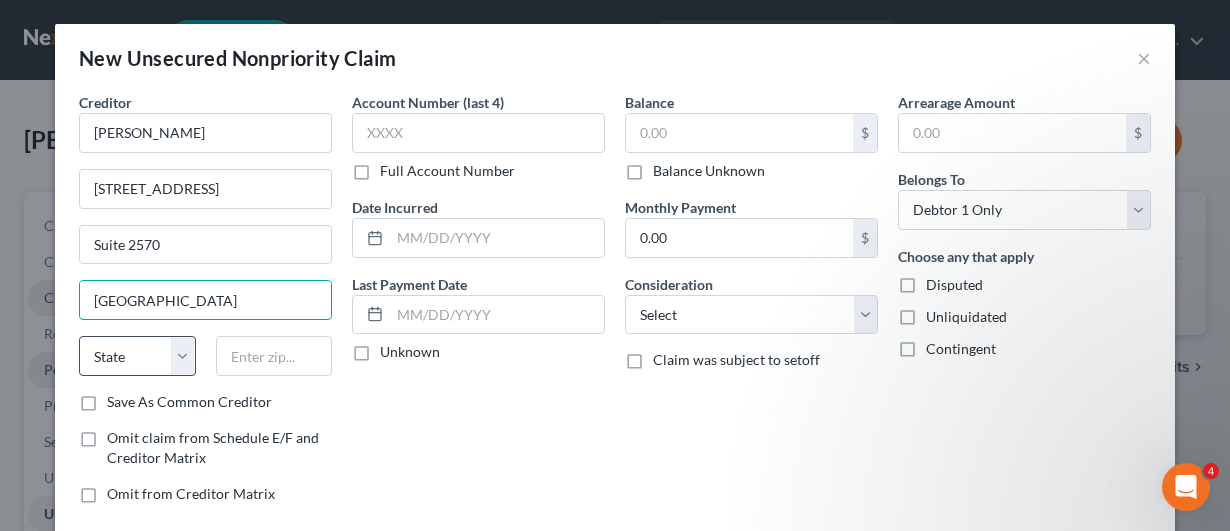 type on "[GEOGRAPHIC_DATA]" 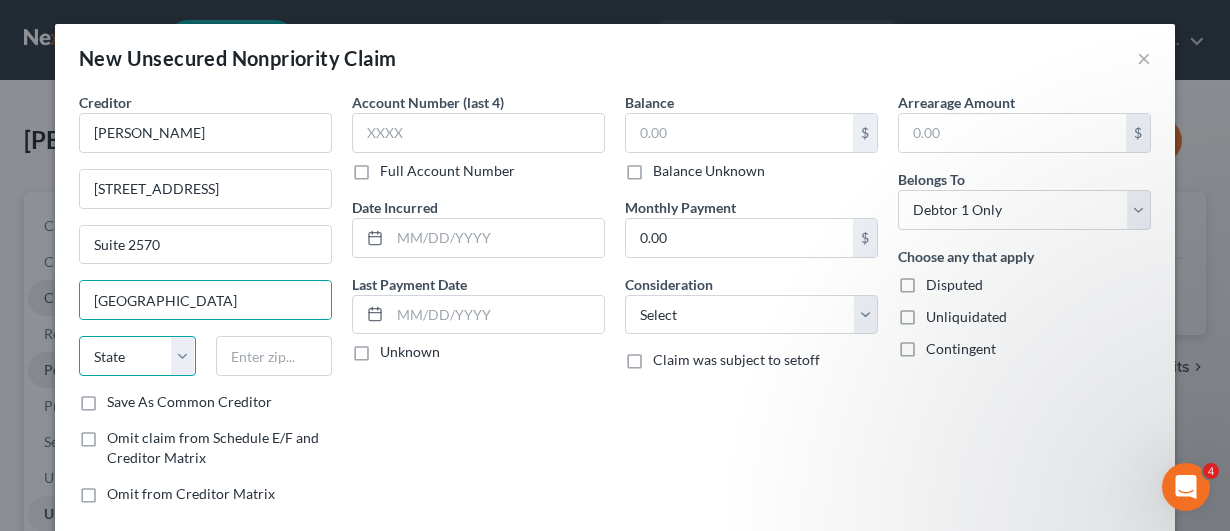 click on "State [US_STATE] AK AR AZ CA CO CT DE DC [GEOGRAPHIC_DATA] [GEOGRAPHIC_DATA] GU HI ID IL IN [GEOGRAPHIC_DATA] [GEOGRAPHIC_DATA] [GEOGRAPHIC_DATA] LA ME MD [GEOGRAPHIC_DATA] [GEOGRAPHIC_DATA] [GEOGRAPHIC_DATA] [GEOGRAPHIC_DATA] [GEOGRAPHIC_DATA] MT NC [GEOGRAPHIC_DATA] [GEOGRAPHIC_DATA] [GEOGRAPHIC_DATA] NH [GEOGRAPHIC_DATA] [GEOGRAPHIC_DATA] [GEOGRAPHIC_DATA] [GEOGRAPHIC_DATA] [GEOGRAPHIC_DATA] [GEOGRAPHIC_DATA] [GEOGRAPHIC_DATA] PR RI SC SD [GEOGRAPHIC_DATA] [GEOGRAPHIC_DATA] [GEOGRAPHIC_DATA] VI [GEOGRAPHIC_DATA] [GEOGRAPHIC_DATA] [GEOGRAPHIC_DATA] WV WI WY" at bounding box center (137, 356) 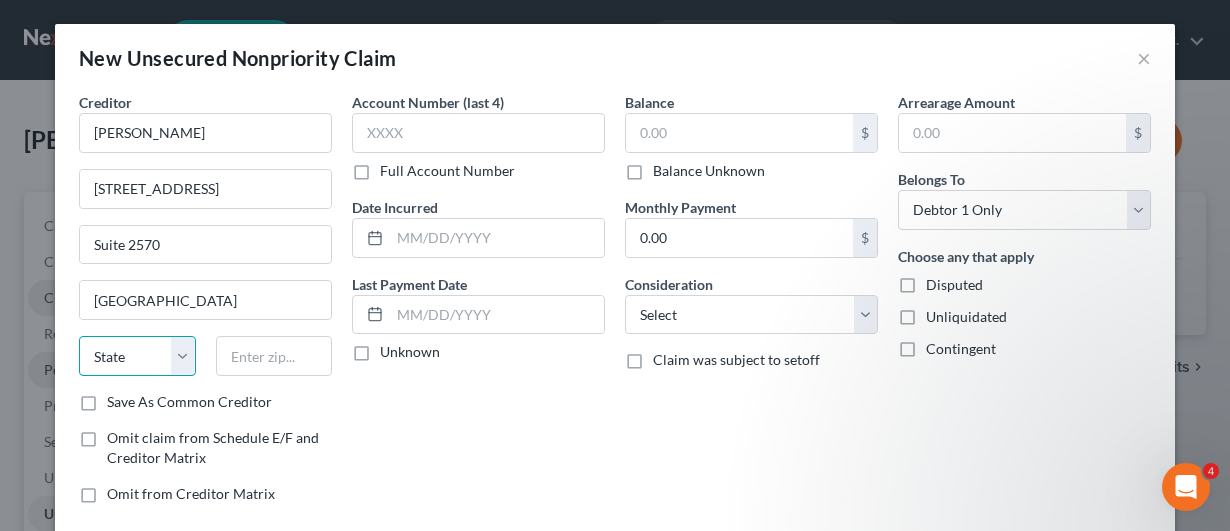select on "10" 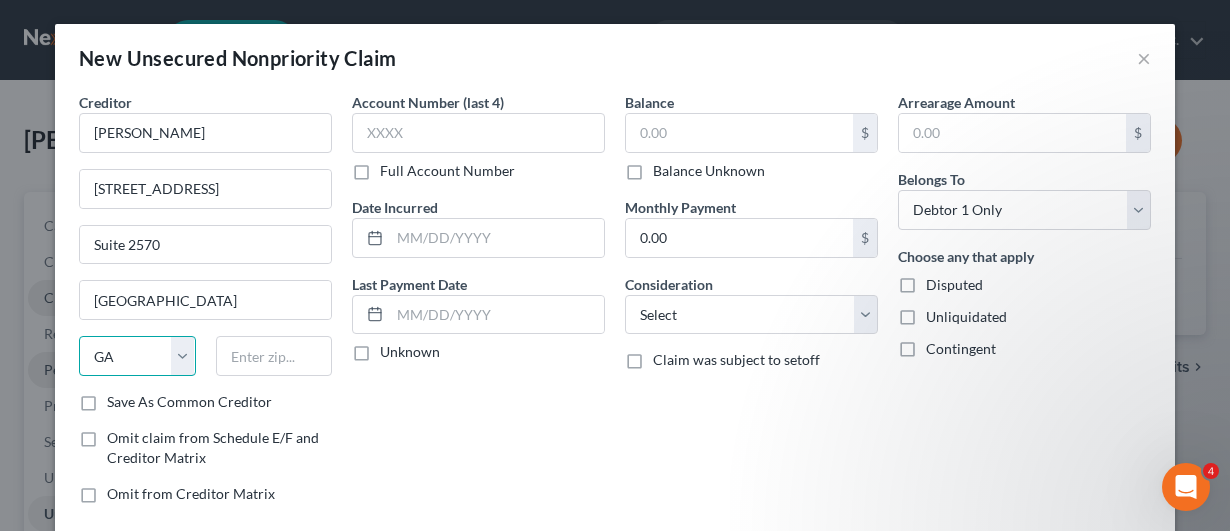 click on "State [US_STATE] AK AR AZ CA CO CT DE DC [GEOGRAPHIC_DATA] [GEOGRAPHIC_DATA] GU HI ID IL IN [GEOGRAPHIC_DATA] [GEOGRAPHIC_DATA] [GEOGRAPHIC_DATA] LA ME MD [GEOGRAPHIC_DATA] [GEOGRAPHIC_DATA] [GEOGRAPHIC_DATA] [GEOGRAPHIC_DATA] [GEOGRAPHIC_DATA] MT NC [GEOGRAPHIC_DATA] [GEOGRAPHIC_DATA] [GEOGRAPHIC_DATA] NH [GEOGRAPHIC_DATA] [GEOGRAPHIC_DATA] [GEOGRAPHIC_DATA] [GEOGRAPHIC_DATA] [GEOGRAPHIC_DATA] [GEOGRAPHIC_DATA] [GEOGRAPHIC_DATA] PR RI SC SD [GEOGRAPHIC_DATA] [GEOGRAPHIC_DATA] [GEOGRAPHIC_DATA] VI [GEOGRAPHIC_DATA] [GEOGRAPHIC_DATA] [GEOGRAPHIC_DATA] WV WI WY" at bounding box center [137, 356] 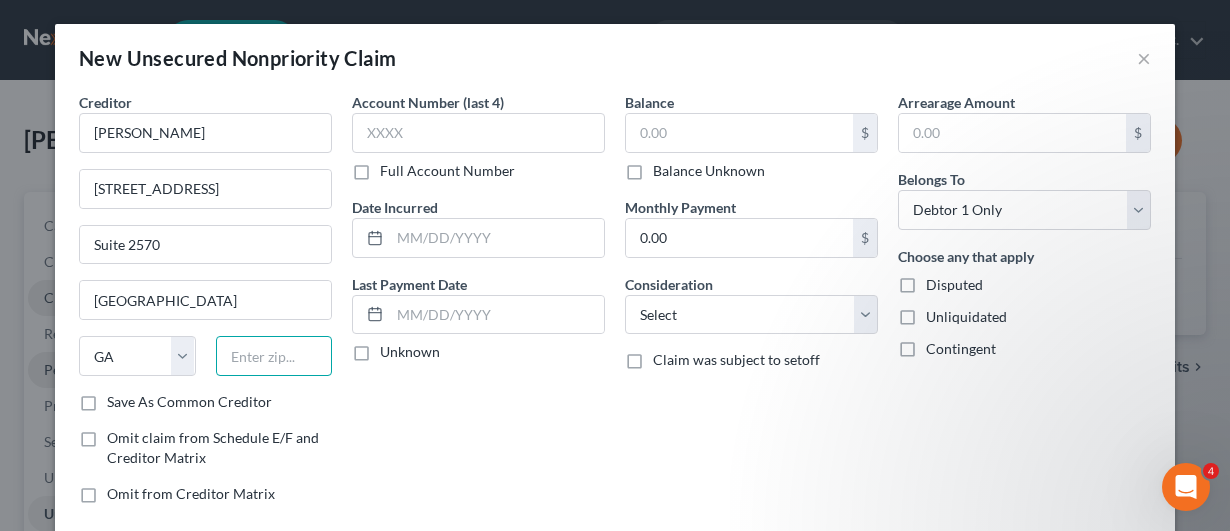click at bounding box center [274, 356] 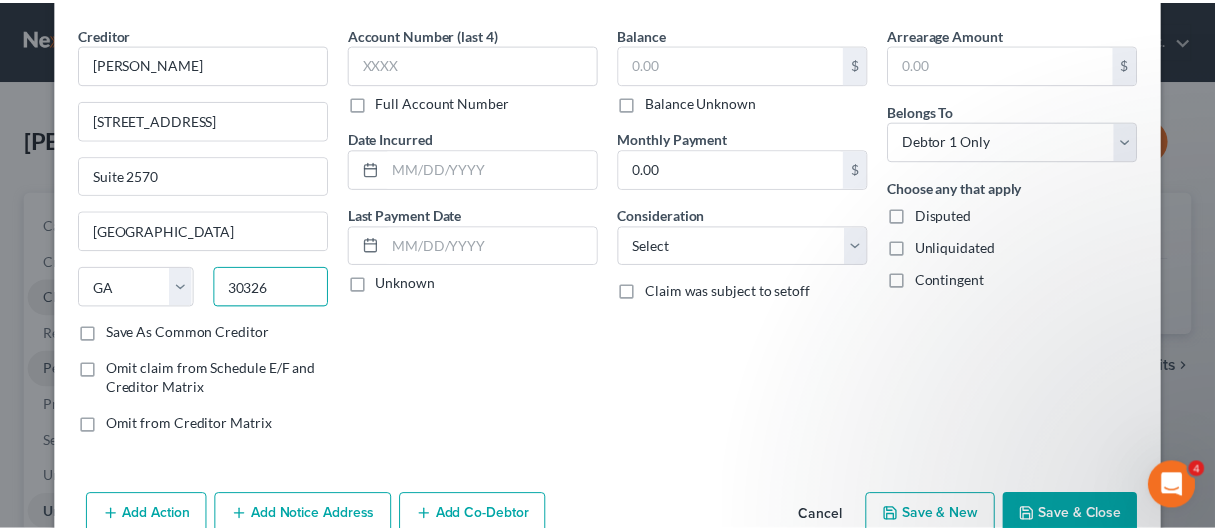 scroll, scrollTop: 100, scrollLeft: 0, axis: vertical 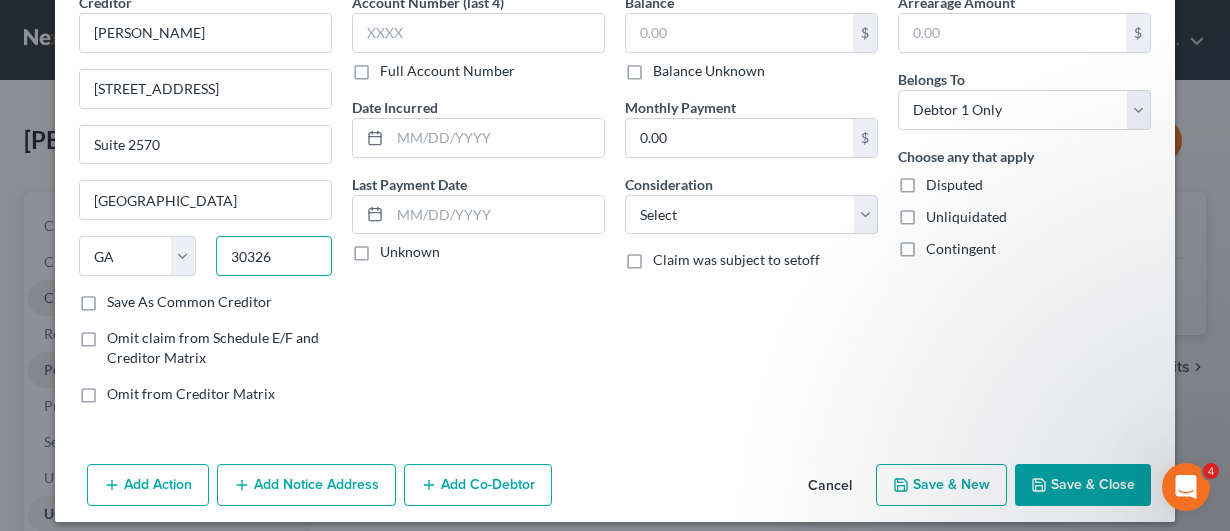 type on "30326" 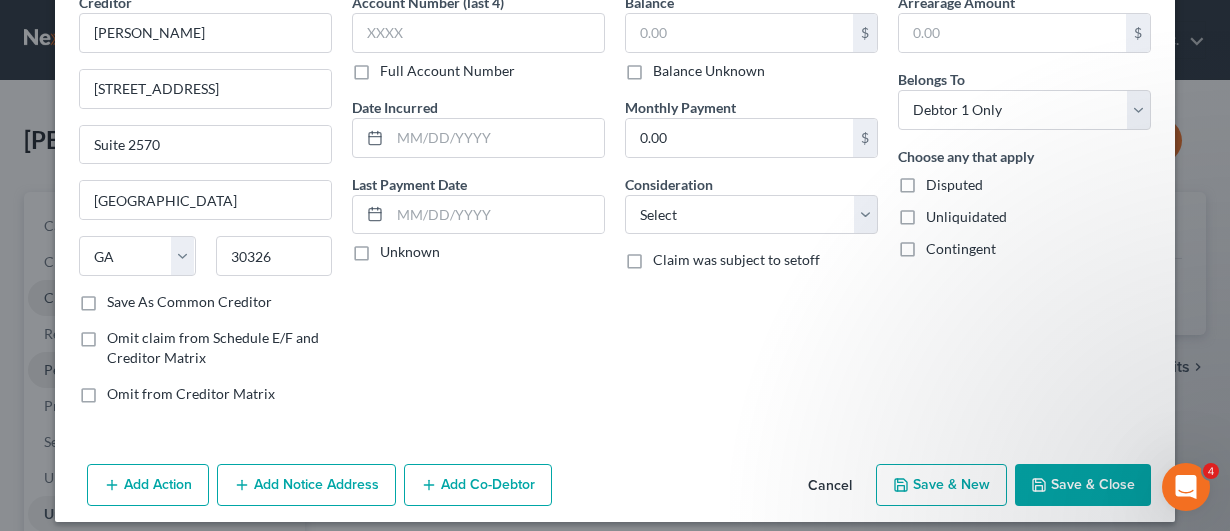 click on "Save & Close" at bounding box center (1083, 485) 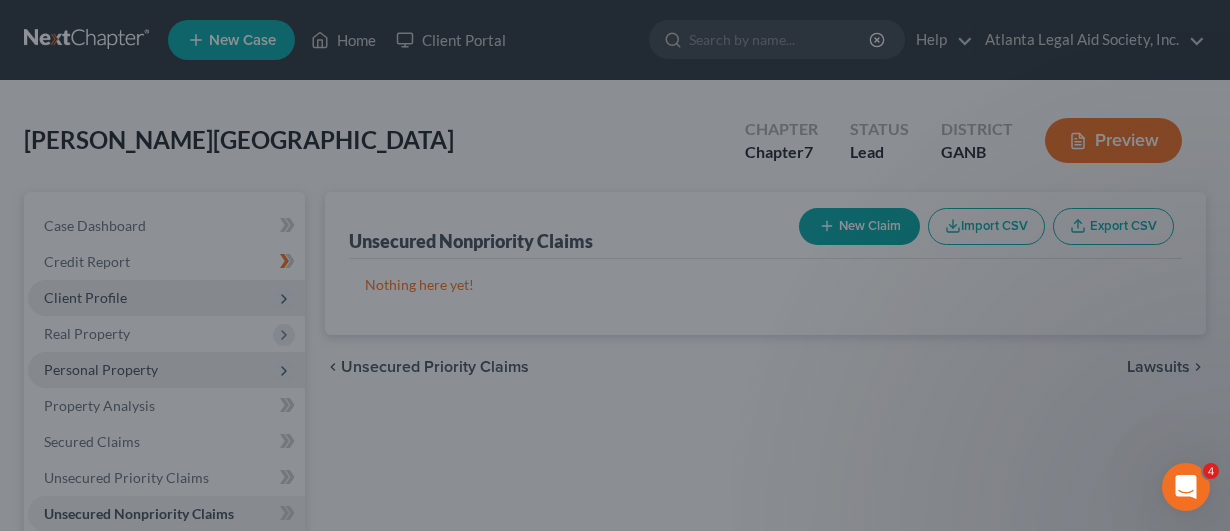 type on "0.00" 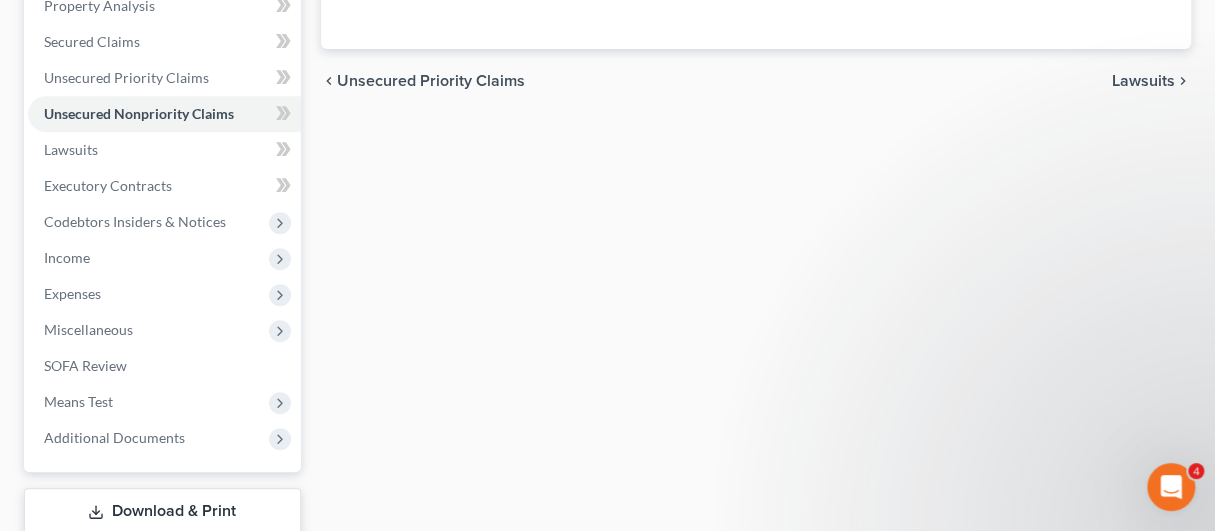 scroll, scrollTop: 0, scrollLeft: 0, axis: both 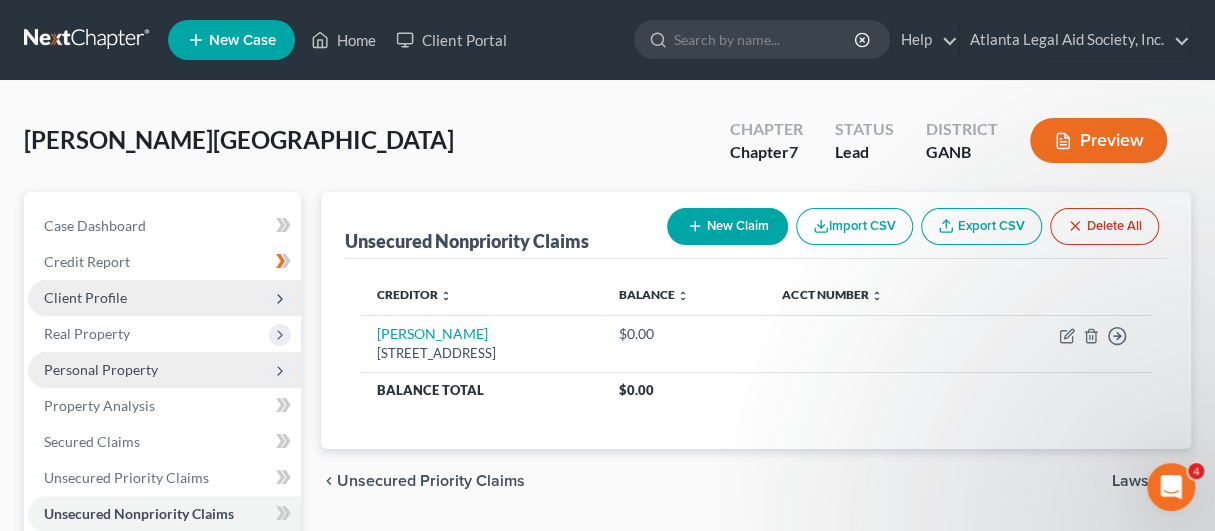 click on "Home New Case Client Portal Atlanta Legal Aid Society, Inc. [EMAIL_ADDRESS][DOMAIN_NAME] My Account Settings Plan + Billing Account Add-Ons Upgrade to Pro Help Center Webinars Training Videos What's new Log out New Case Home Client Portal         - No Result - See all results Or Press Enter... Help Help Center Webinars Training Videos What's new Atlanta Legal Aid Society, Inc. Atlanta Legal Aid Society, Inc. [EMAIL_ADDRESS][DOMAIN_NAME] My Account Settings Plan + Billing Account Add-Ons Upgrade Plan Log out" at bounding box center (607, 40) 